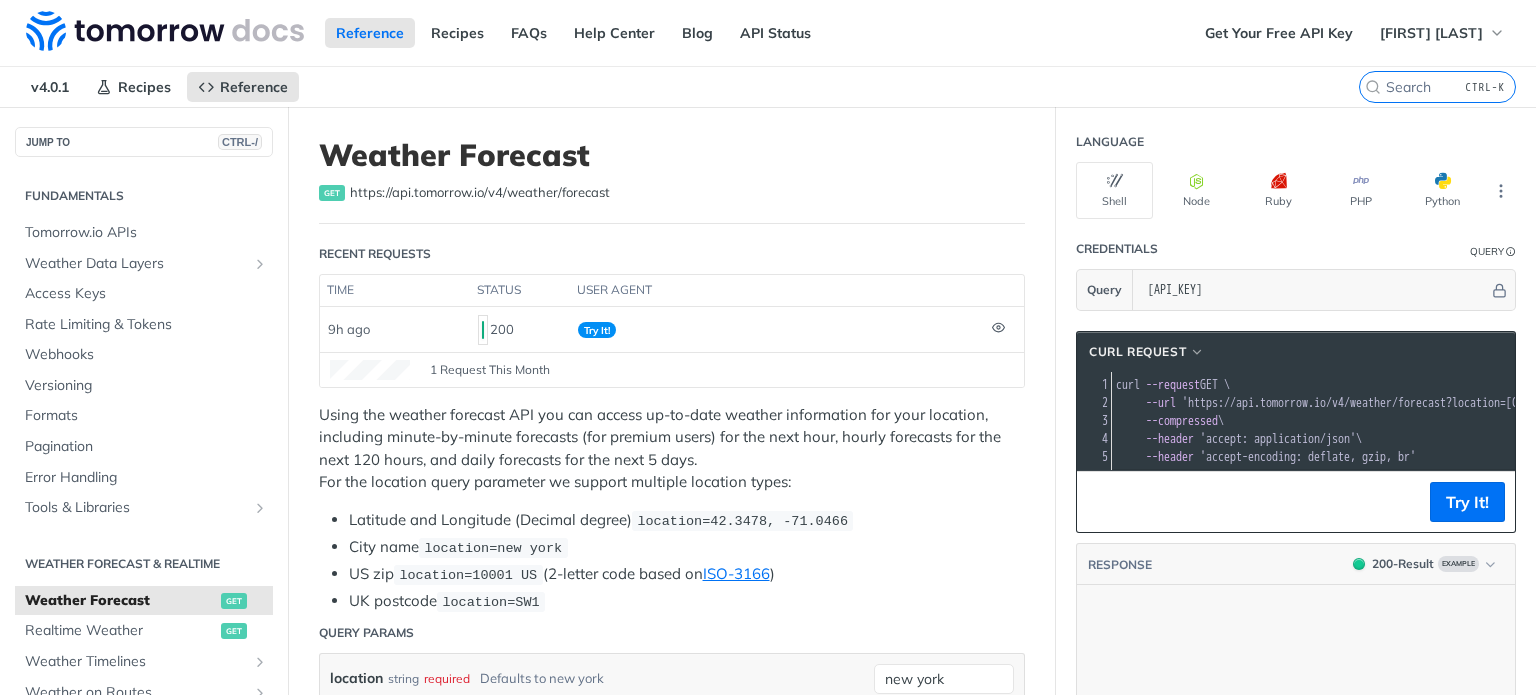scroll, scrollTop: 0, scrollLeft: 0, axis: both 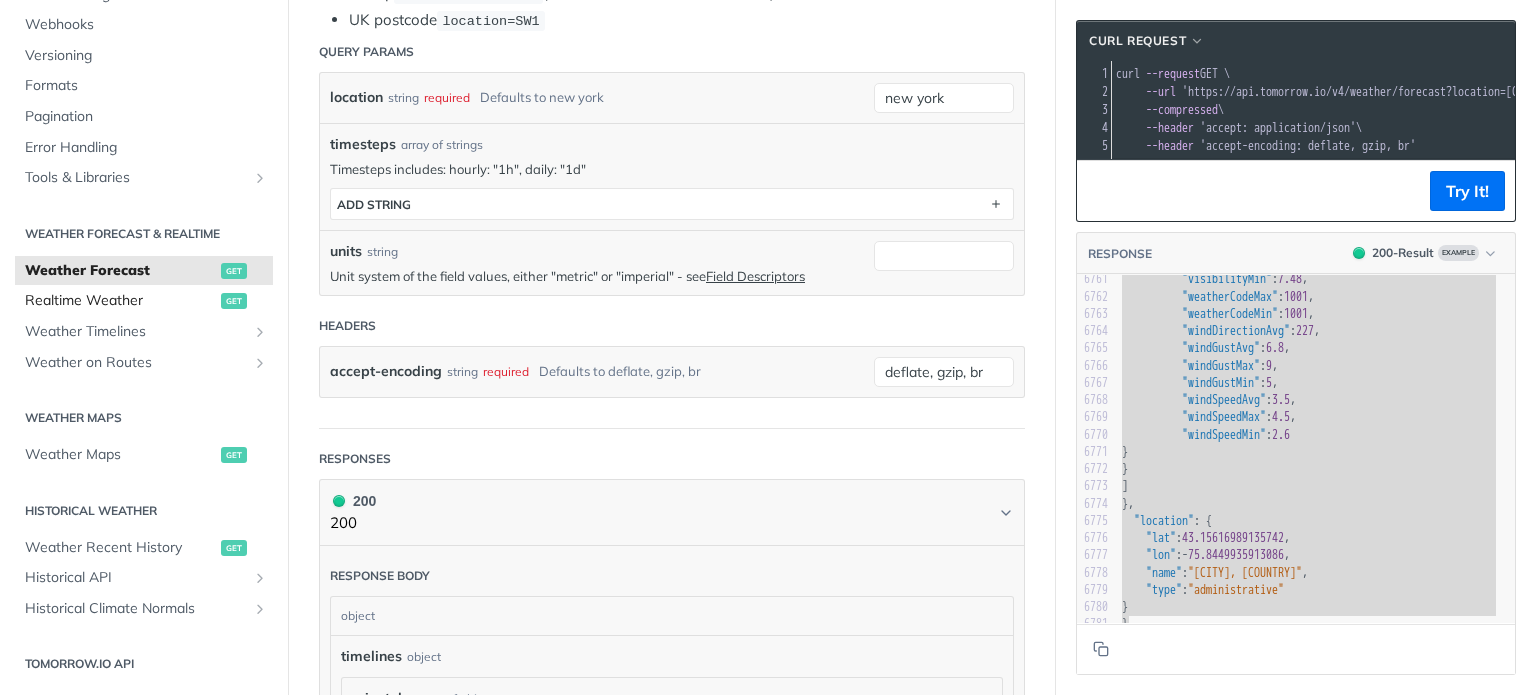 click on "Realtime Weather" at bounding box center (120, 301) 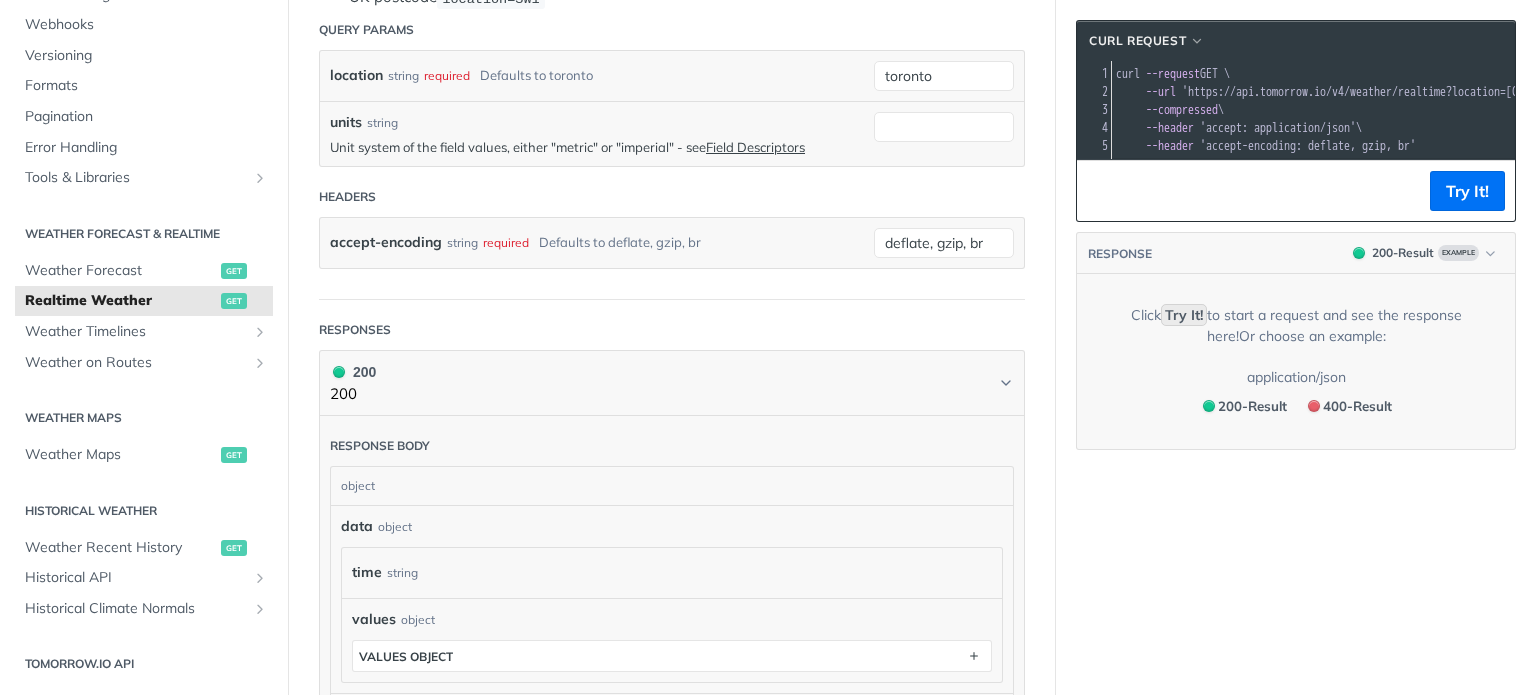 scroll, scrollTop: 452, scrollLeft: 0, axis: vertical 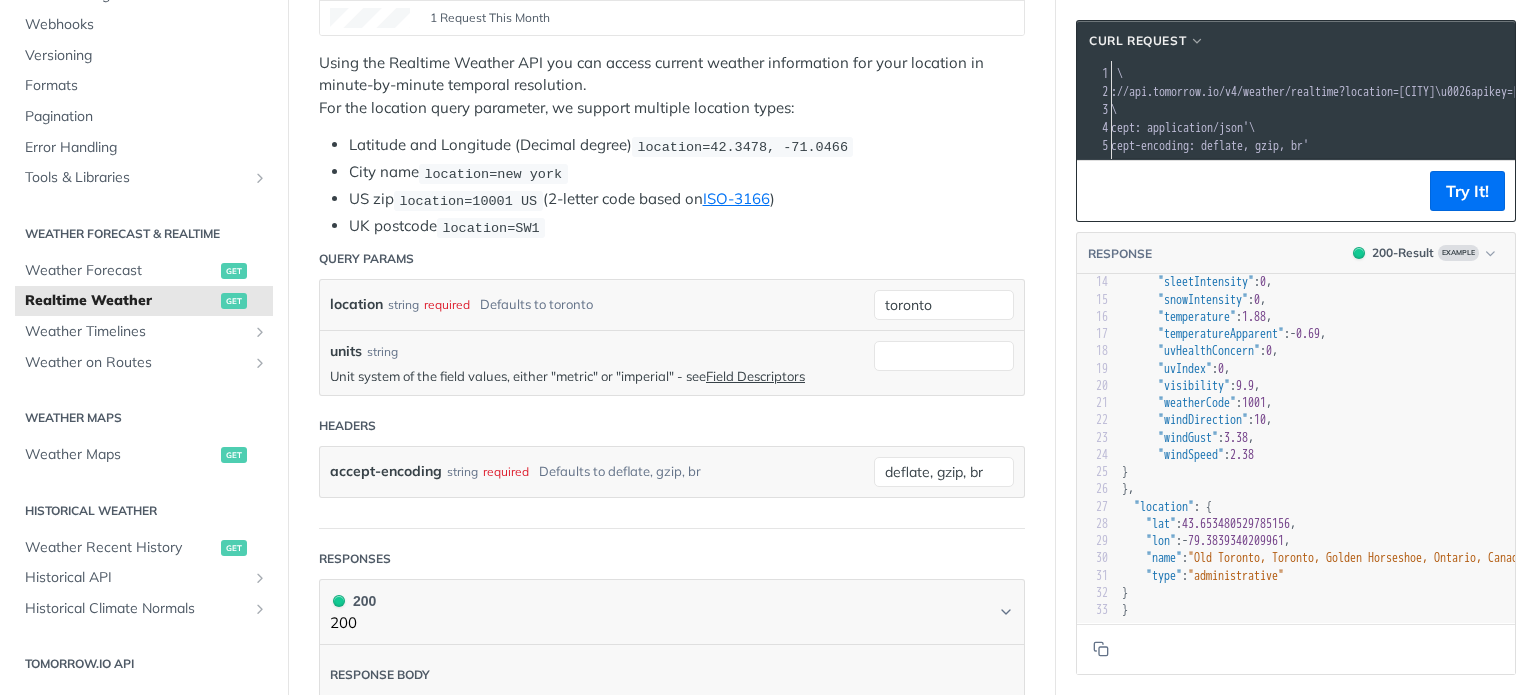 click on "'https://api.tomorrow.io/v4/weather/realtime?location=[CITY]\u0026apikey=[API_KEY]'" at bounding box center [1324, 92] 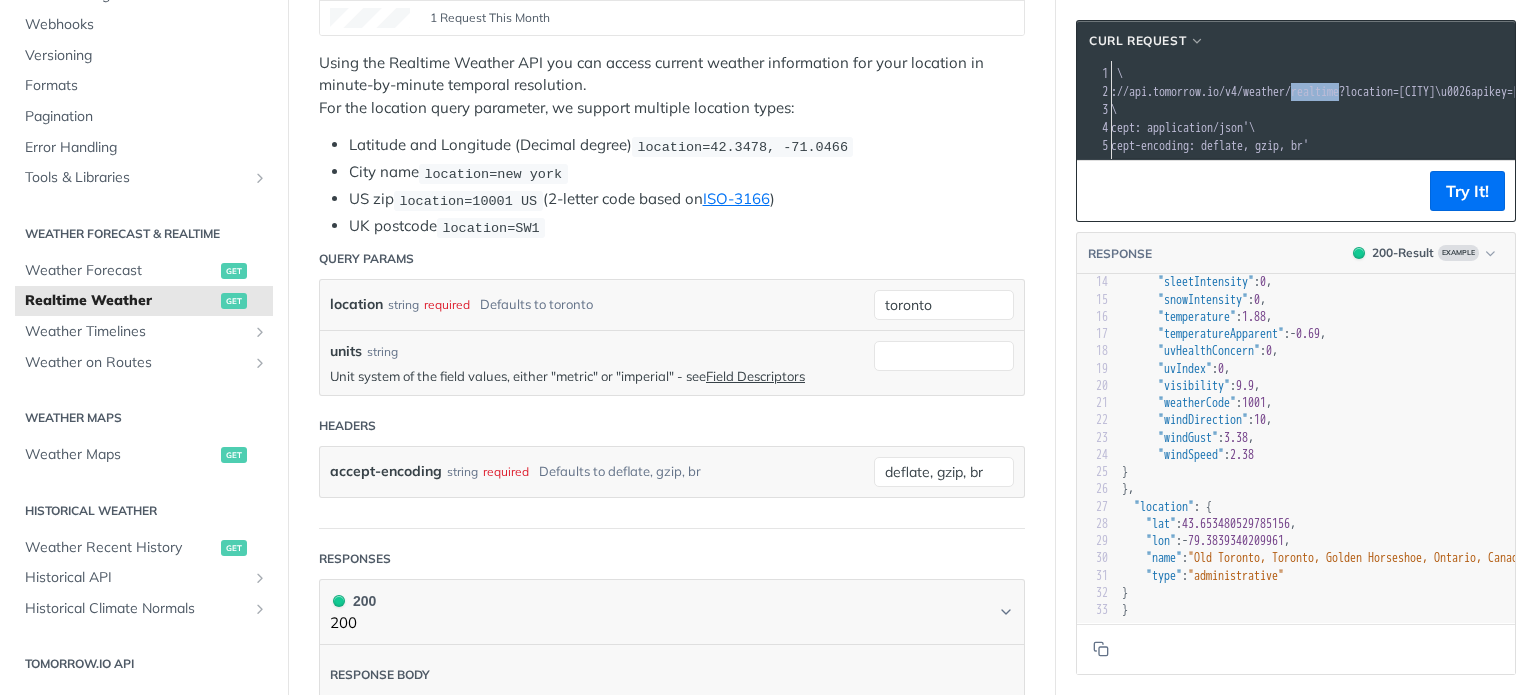 click on "'https://api.tomorrow.io/v4/weather/realtime?location=[CITY]\u0026apikey=[API_KEY]'" at bounding box center (1324, 92) 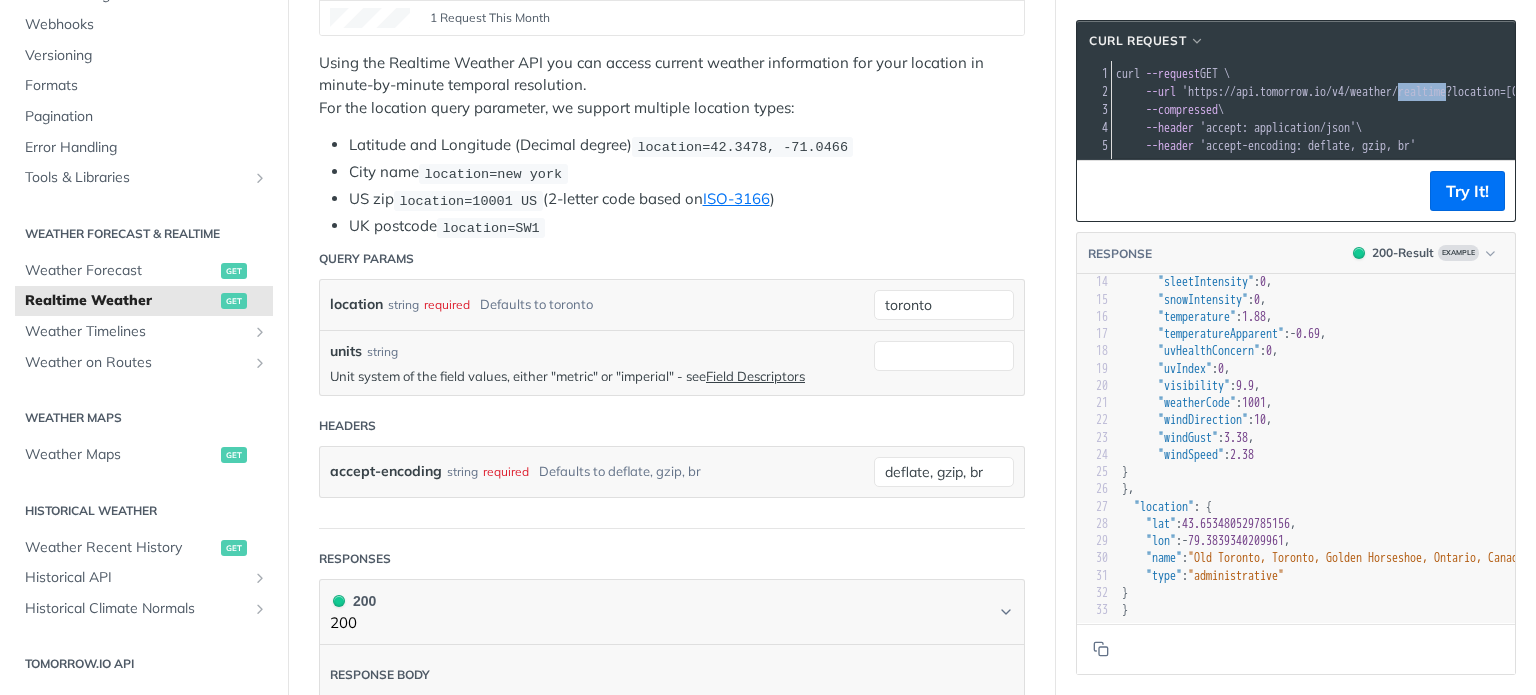 scroll, scrollTop: 76, scrollLeft: 0, axis: vertical 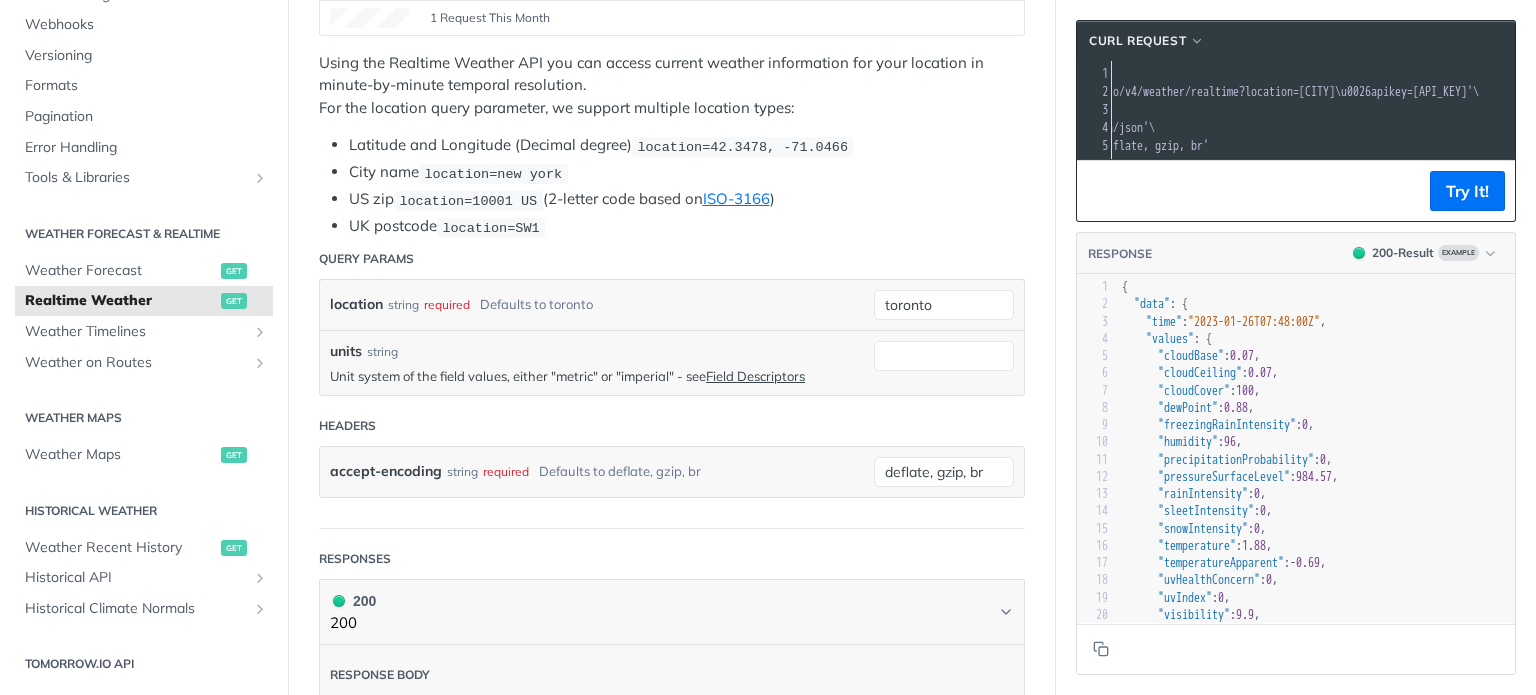 click on "'https://api.tomorrow.io/v4/weather/realtime?location=[CITY]\u0026apikey=[API_KEY]'" at bounding box center [1224, 92] 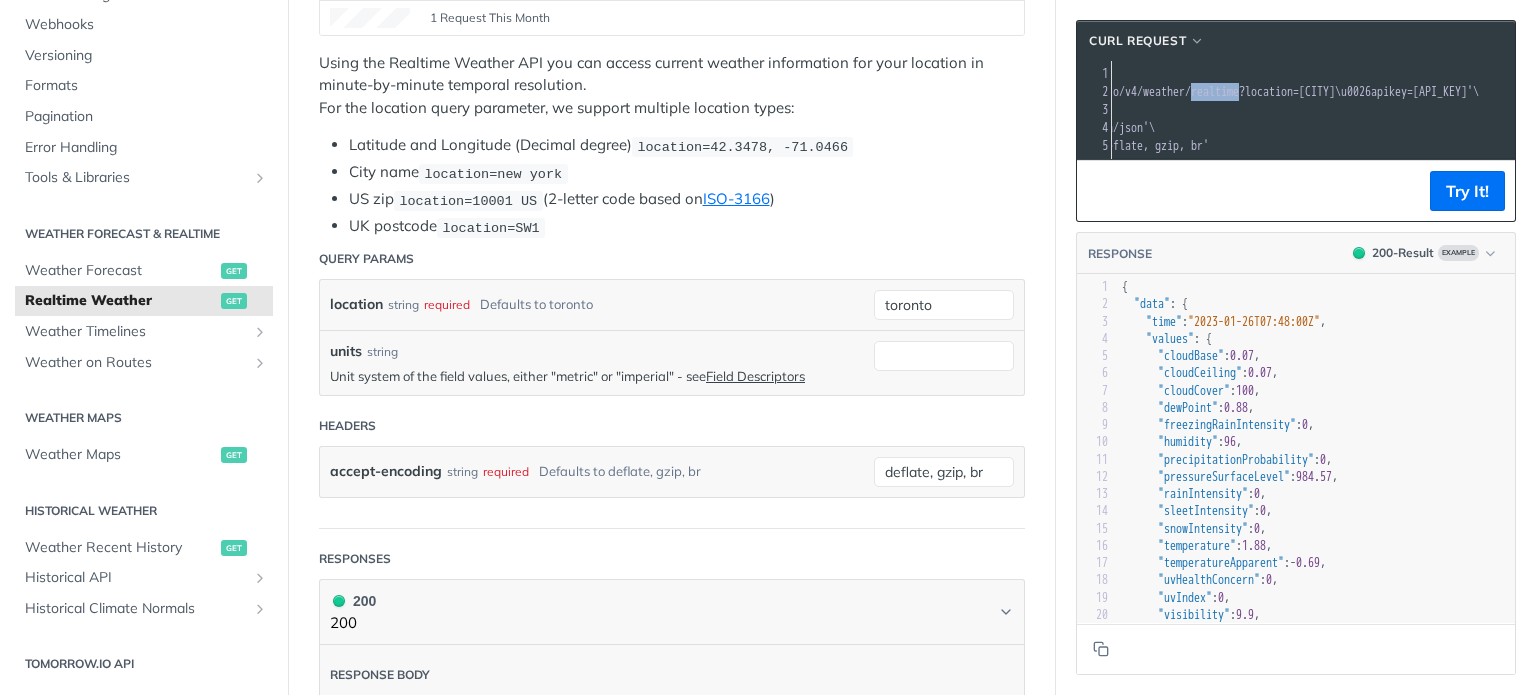 click on "'https://api.tomorrow.io/v4/weather/realtime?location=[CITY]\u0026apikey=[API_KEY]'" at bounding box center (1224, 92) 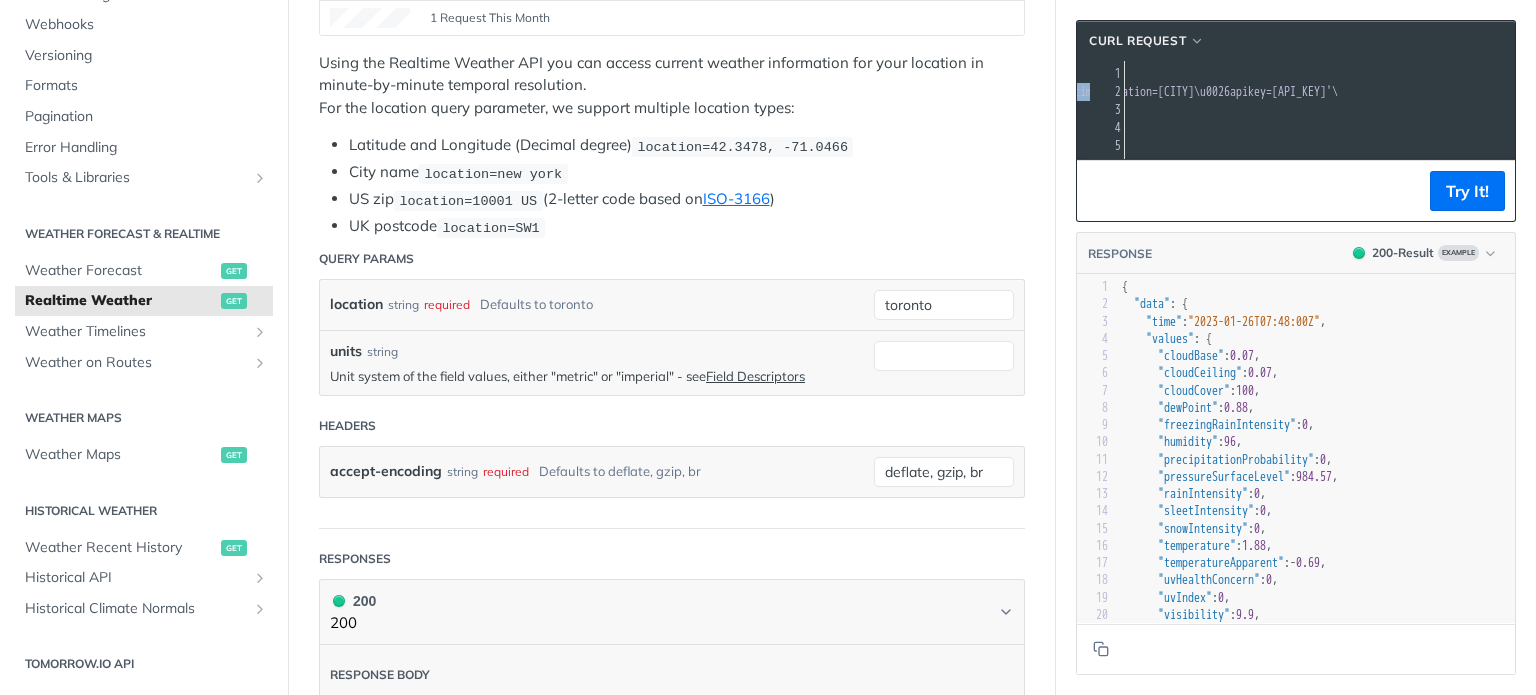 scroll, scrollTop: 0, scrollLeft: 55, axis: horizontal 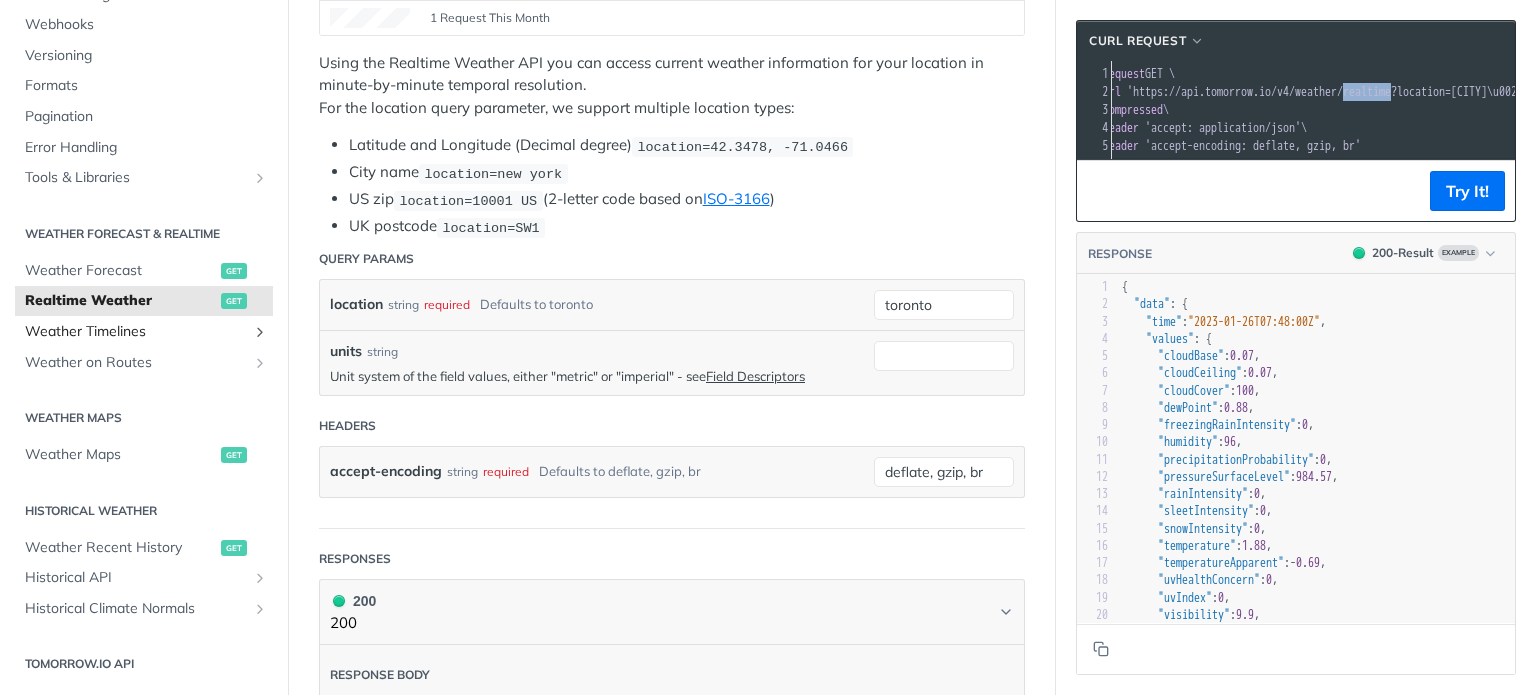click on "Weather Timelines" at bounding box center [136, 332] 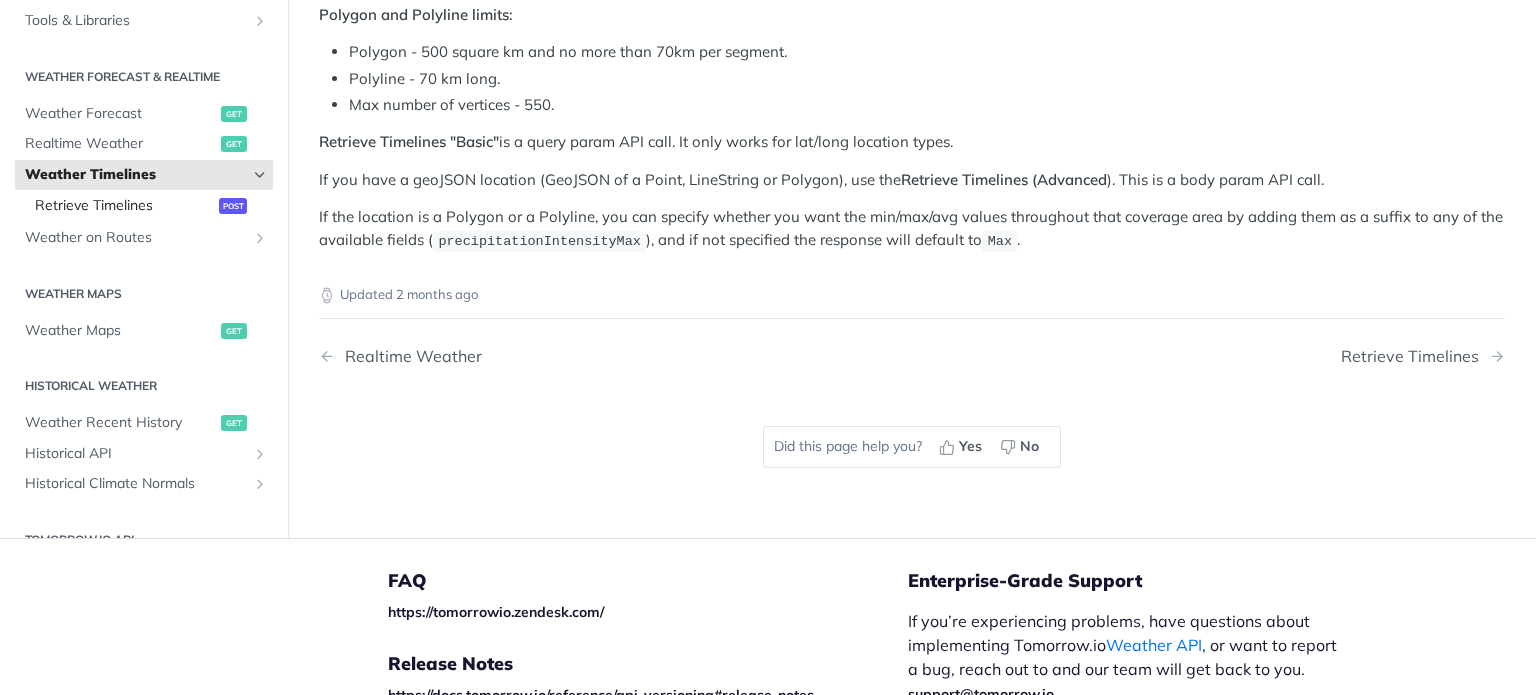 click on "Retrieve Timelines" at bounding box center (124, 205) 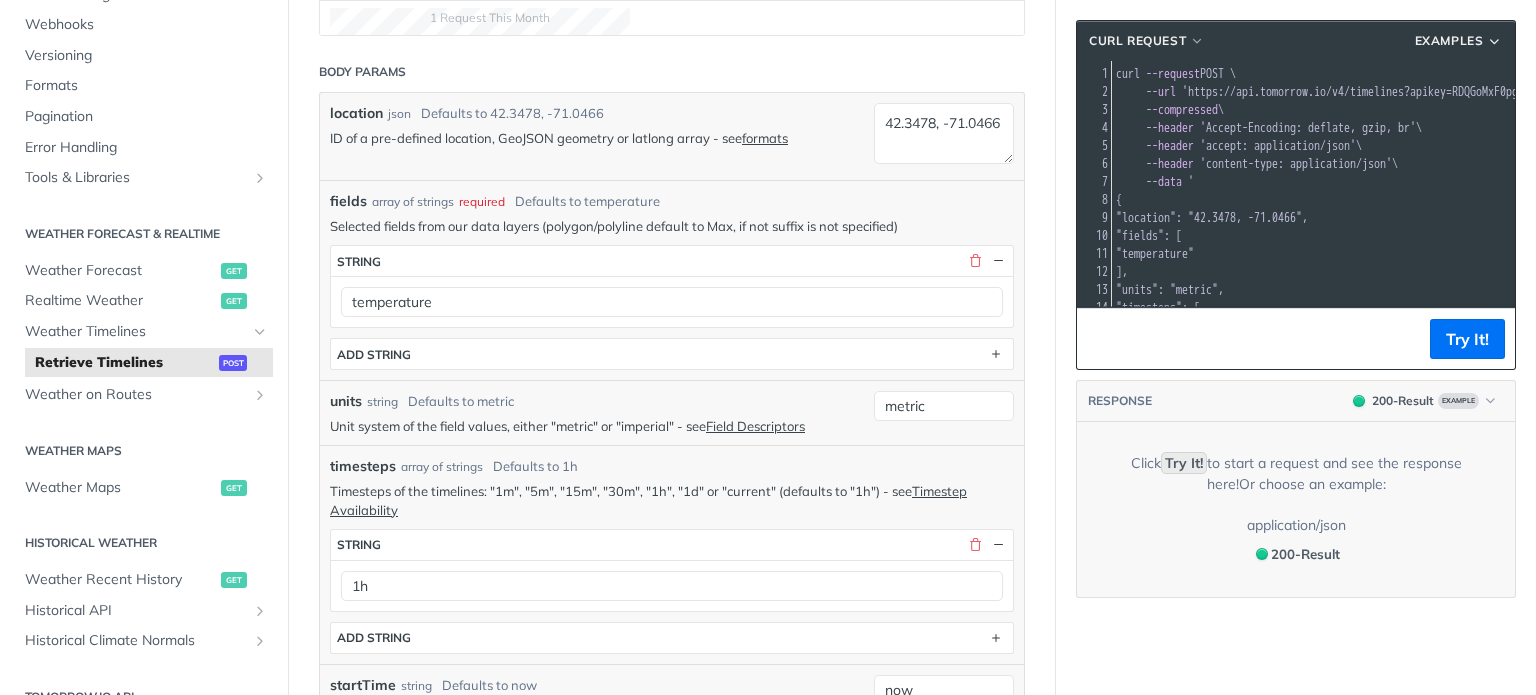 scroll, scrollTop: 1475, scrollLeft: 0, axis: vertical 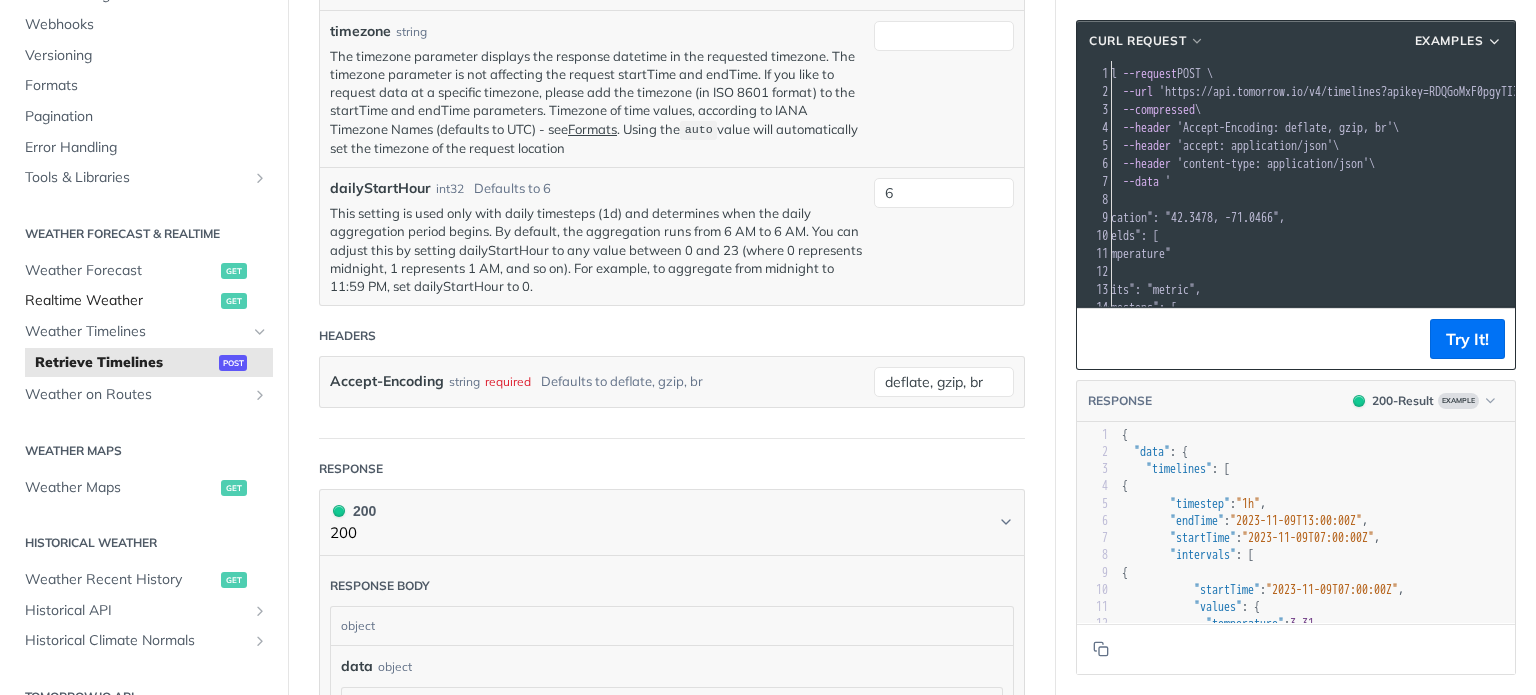 click on "Realtime Weather" at bounding box center [120, 301] 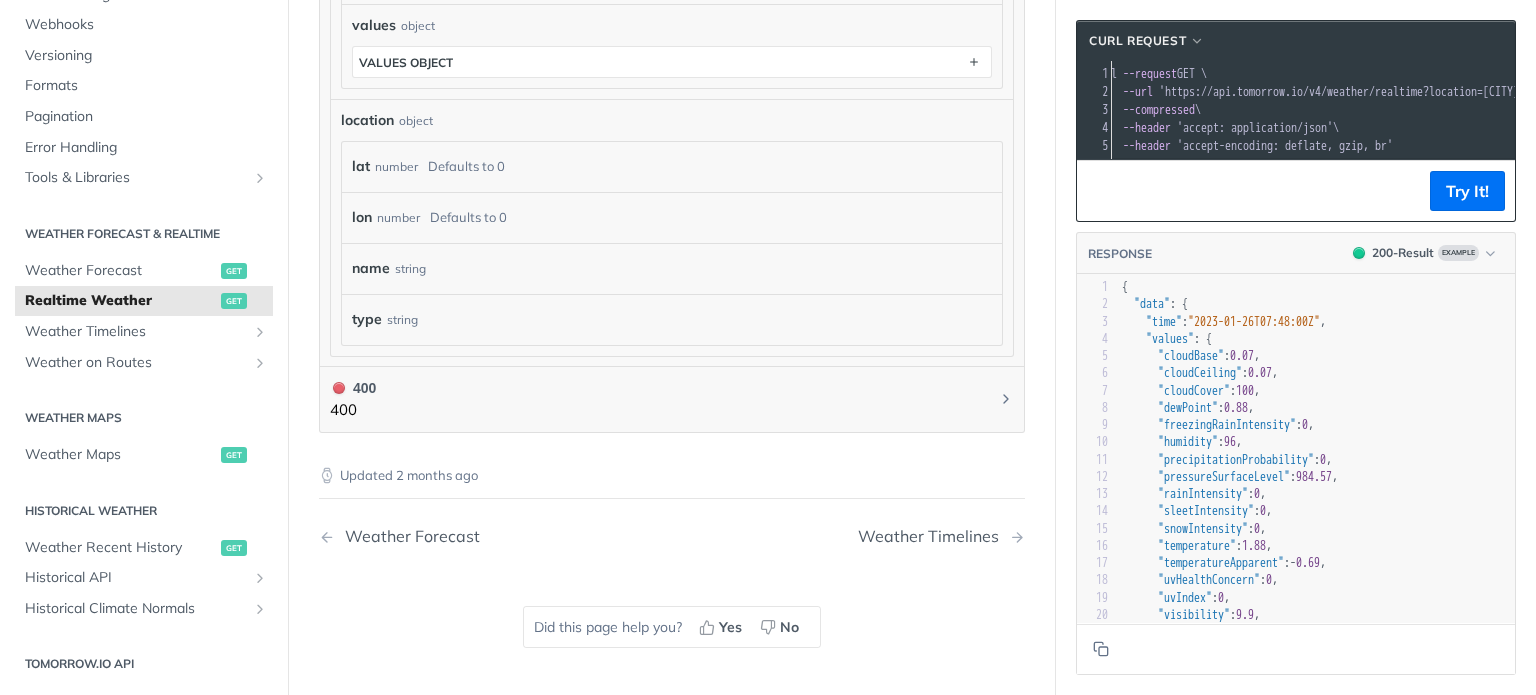 scroll, scrollTop: 443, scrollLeft: 0, axis: vertical 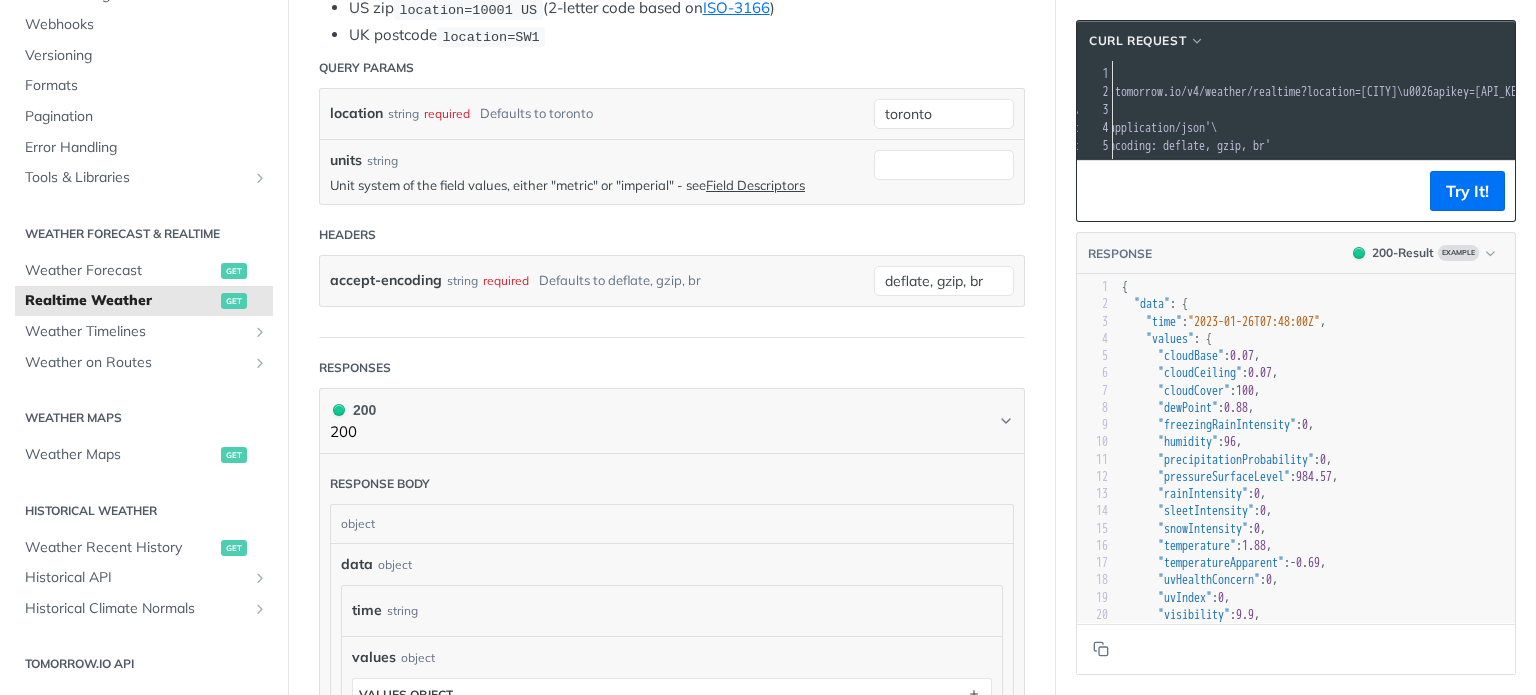 click on ""data"" at bounding box center (1152, 304) 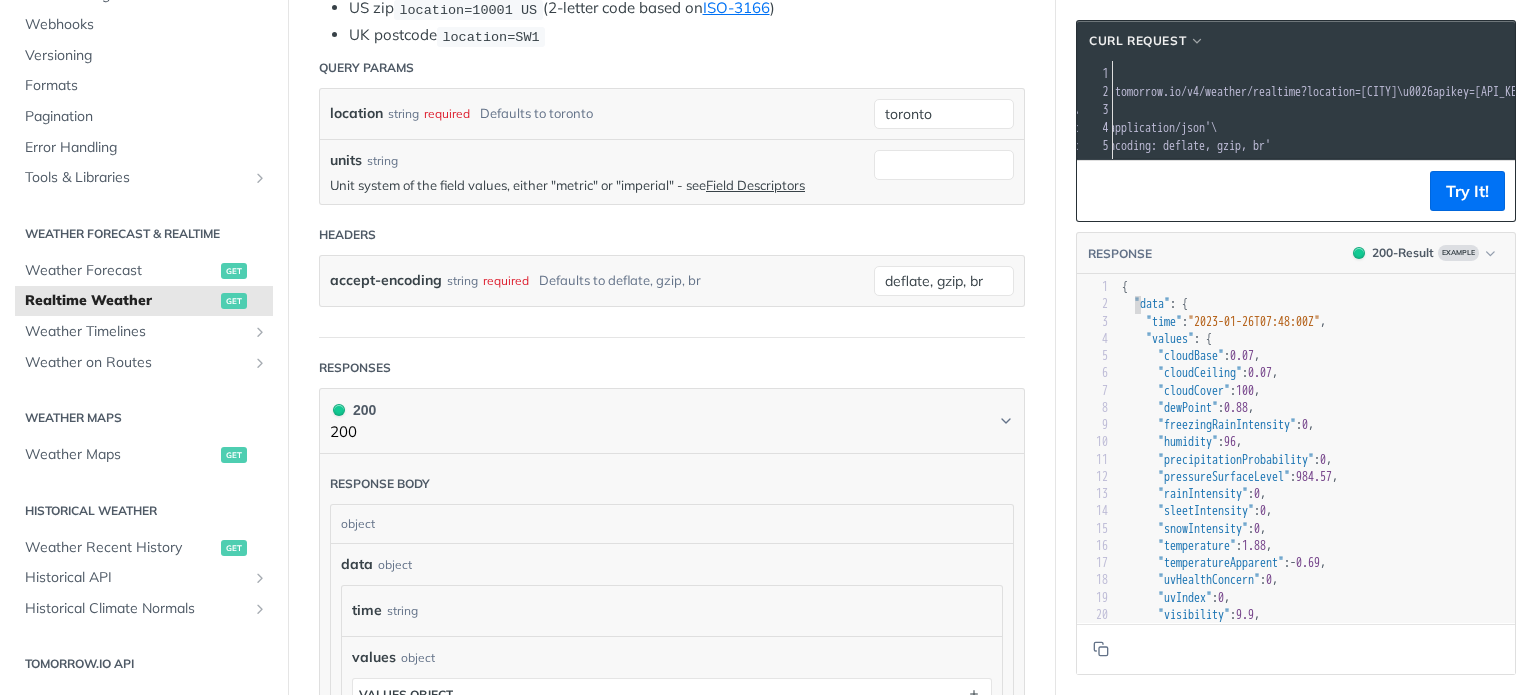 scroll, scrollTop: 139, scrollLeft: 0, axis: vertical 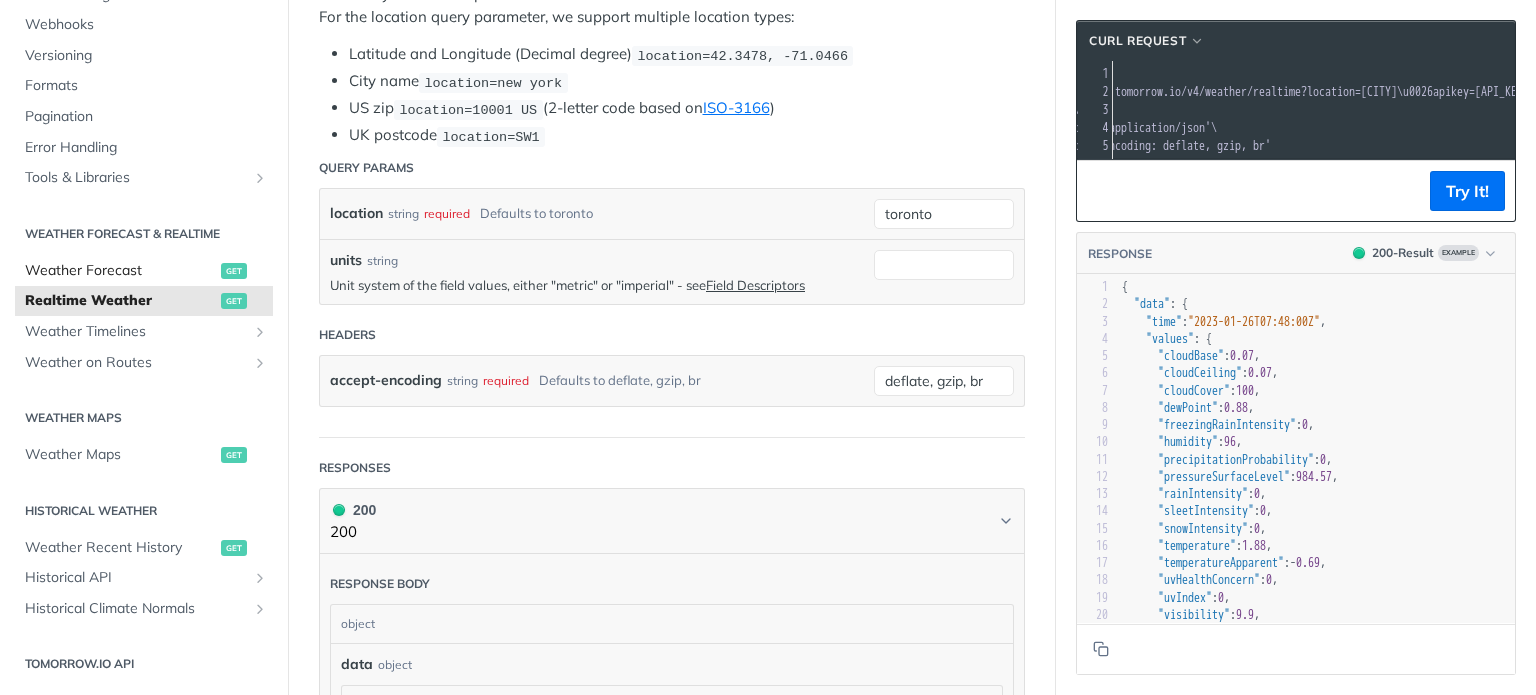click on "Weather Forecast" at bounding box center [120, 271] 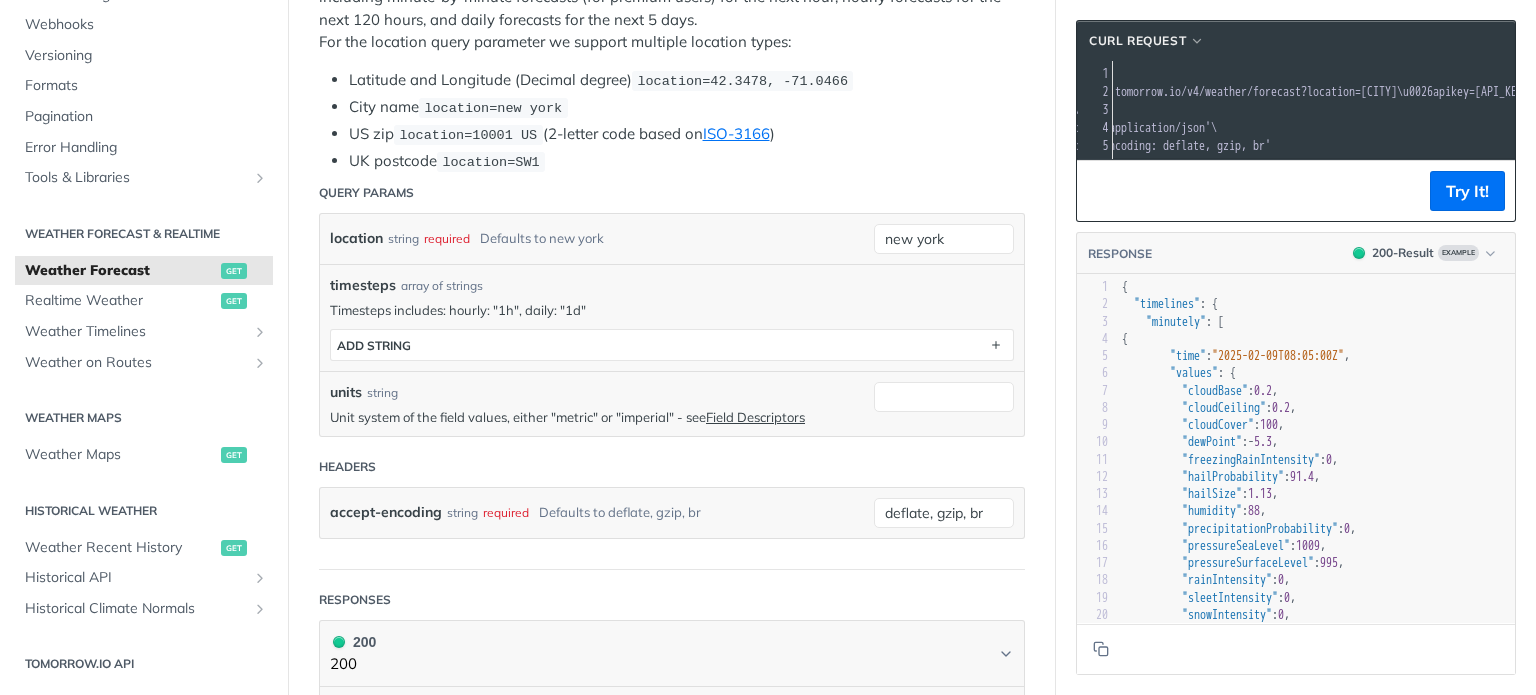 scroll, scrollTop: 472, scrollLeft: 0, axis: vertical 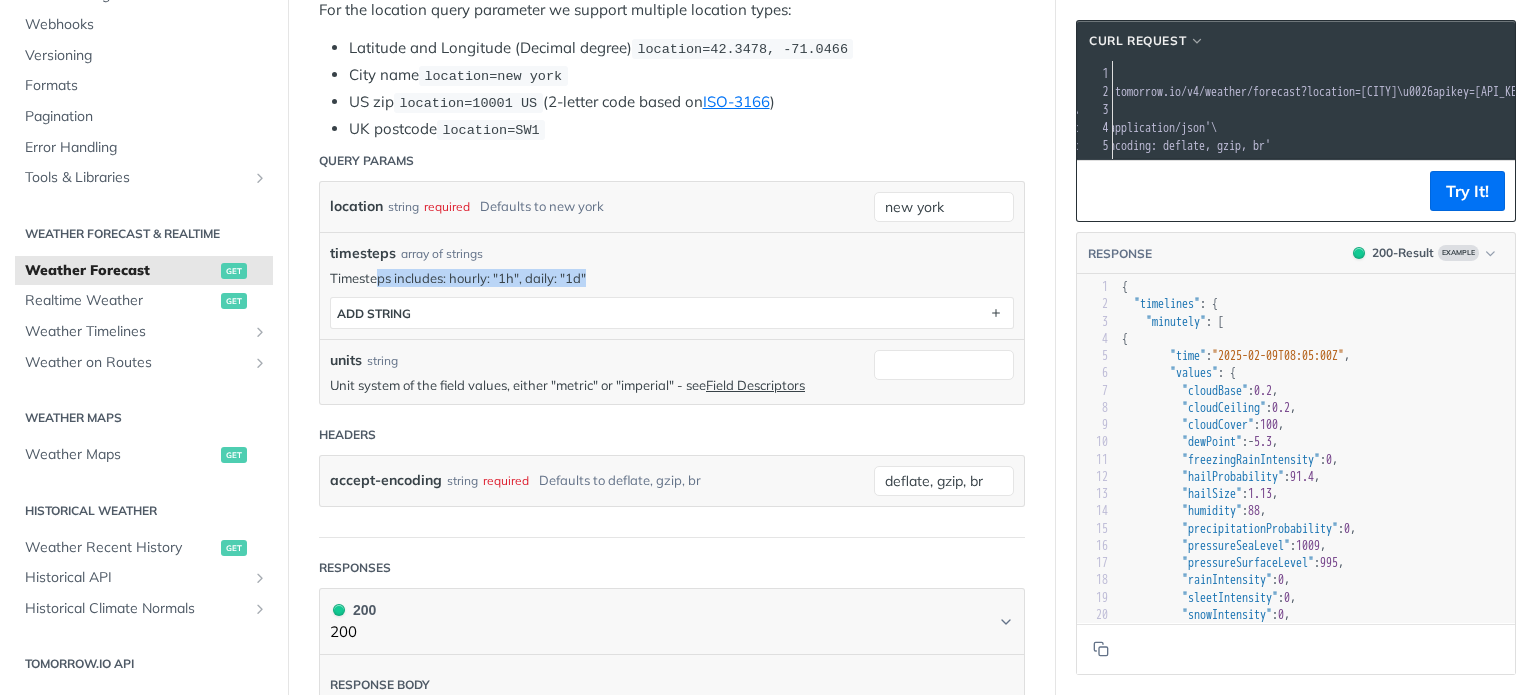 drag, startPoint x: 377, startPoint y: 271, endPoint x: 612, endPoint y: 275, distance: 235.03404 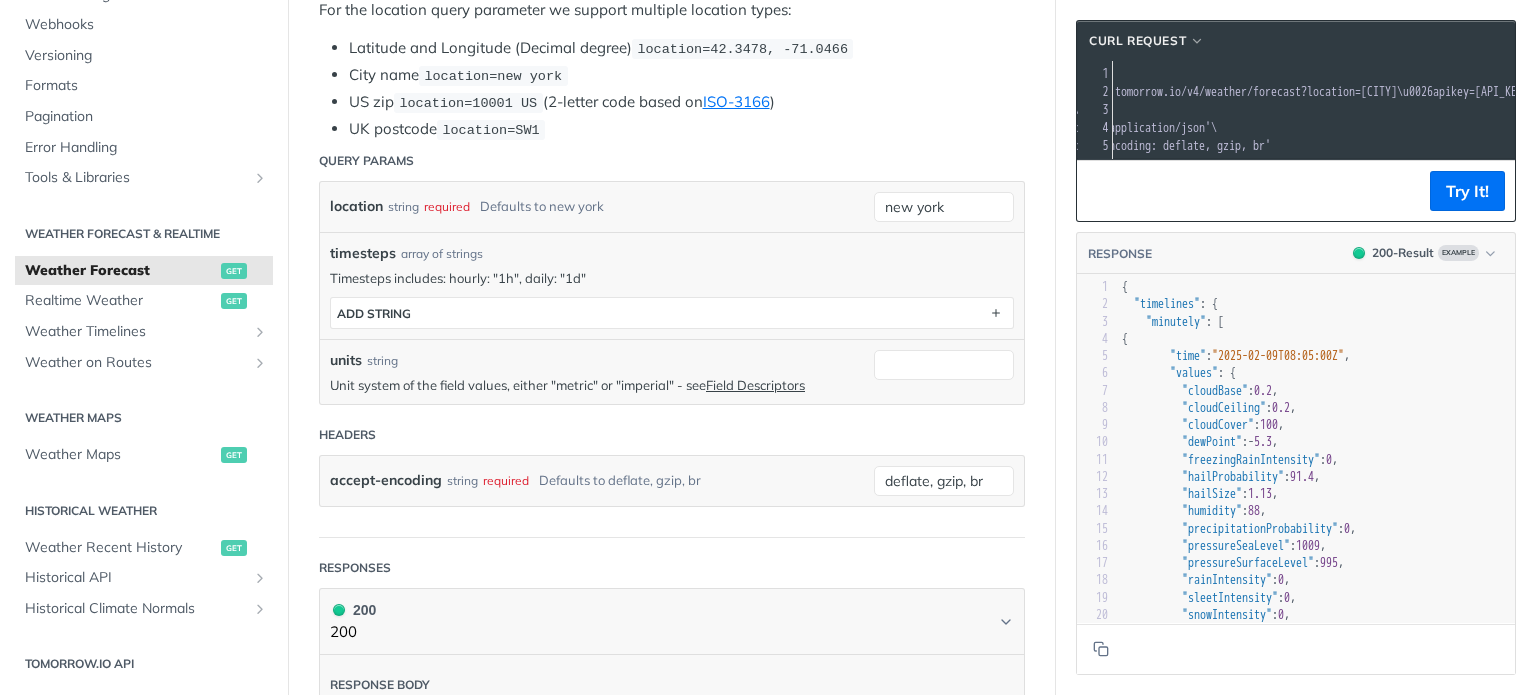 click on "Timesteps includes: hourly: "1h", daily: "1d"" at bounding box center [672, 278] 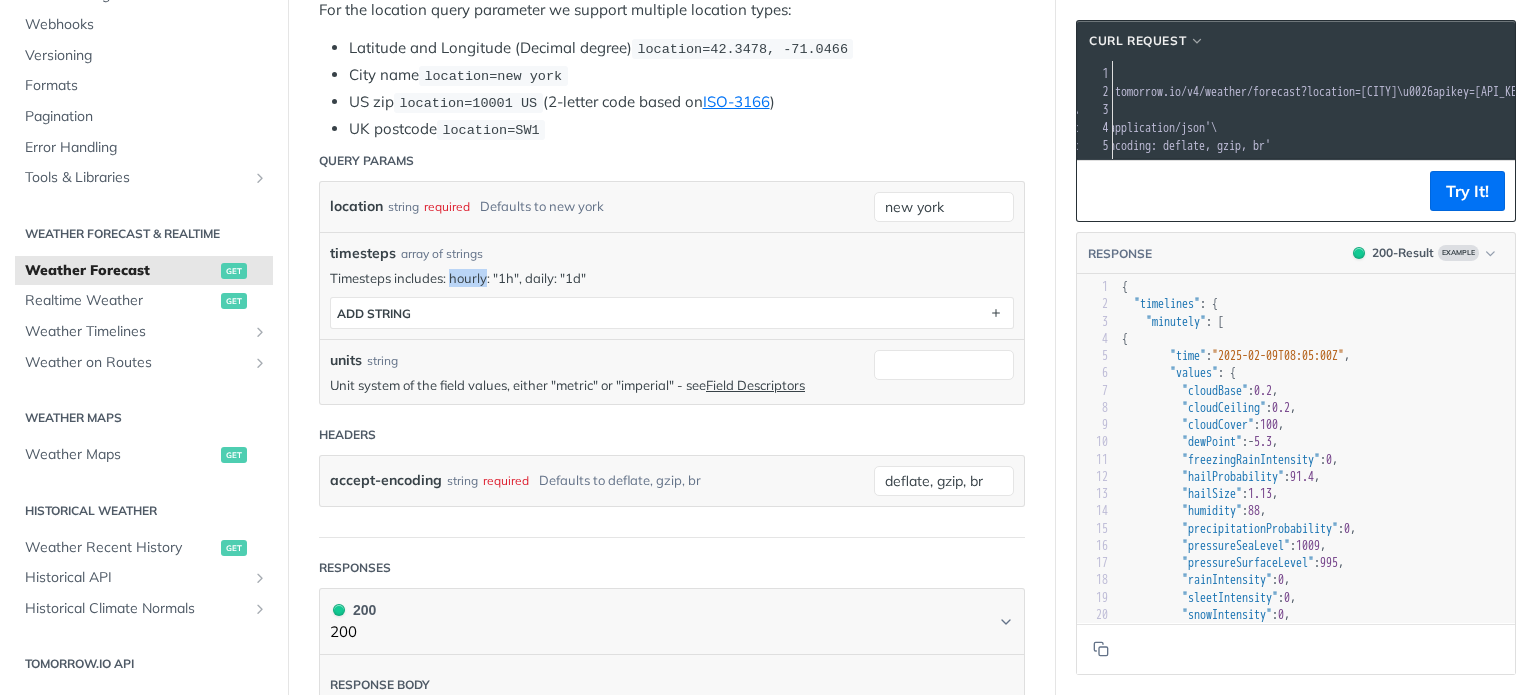click on "Timesteps includes: hourly: "1h", daily: "1d"" at bounding box center [672, 278] 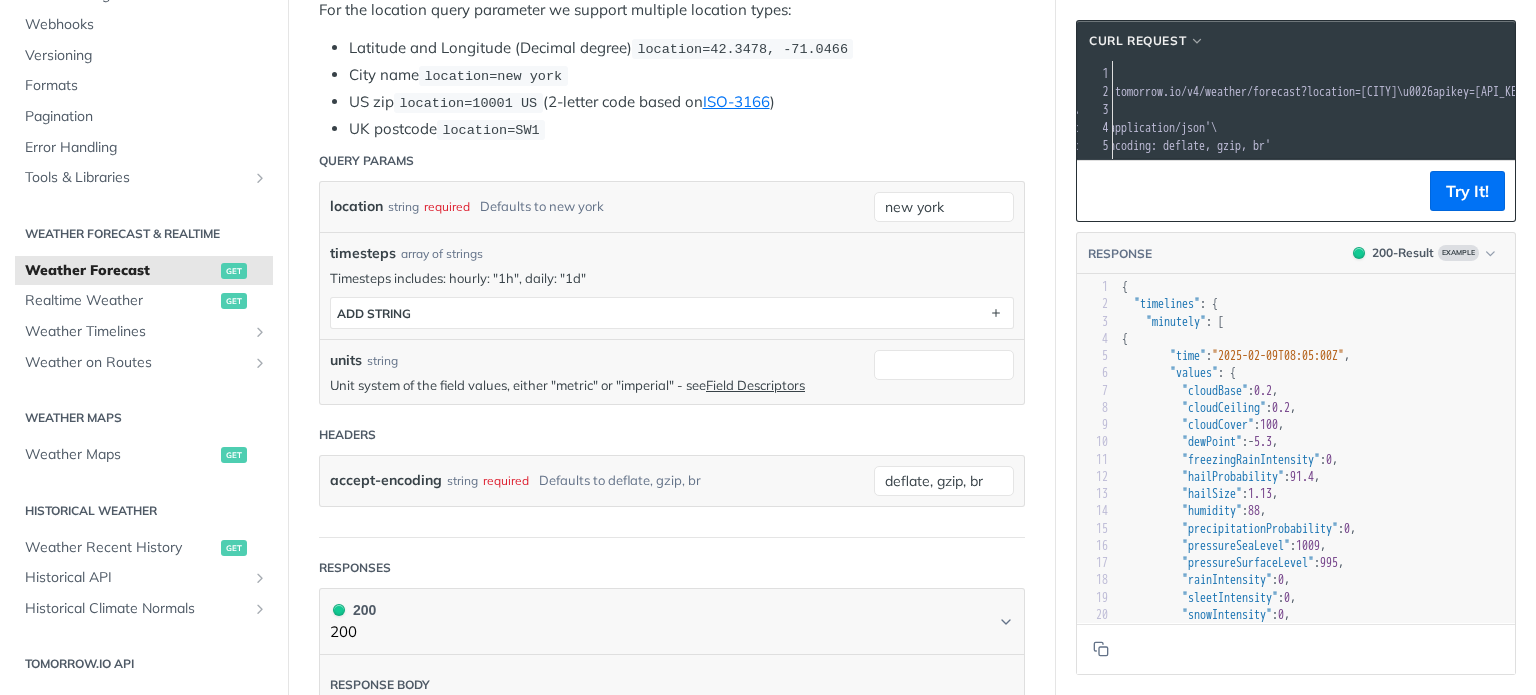 click on "Timesteps includes: hourly: "1h", daily: "1d"" at bounding box center (672, 278) 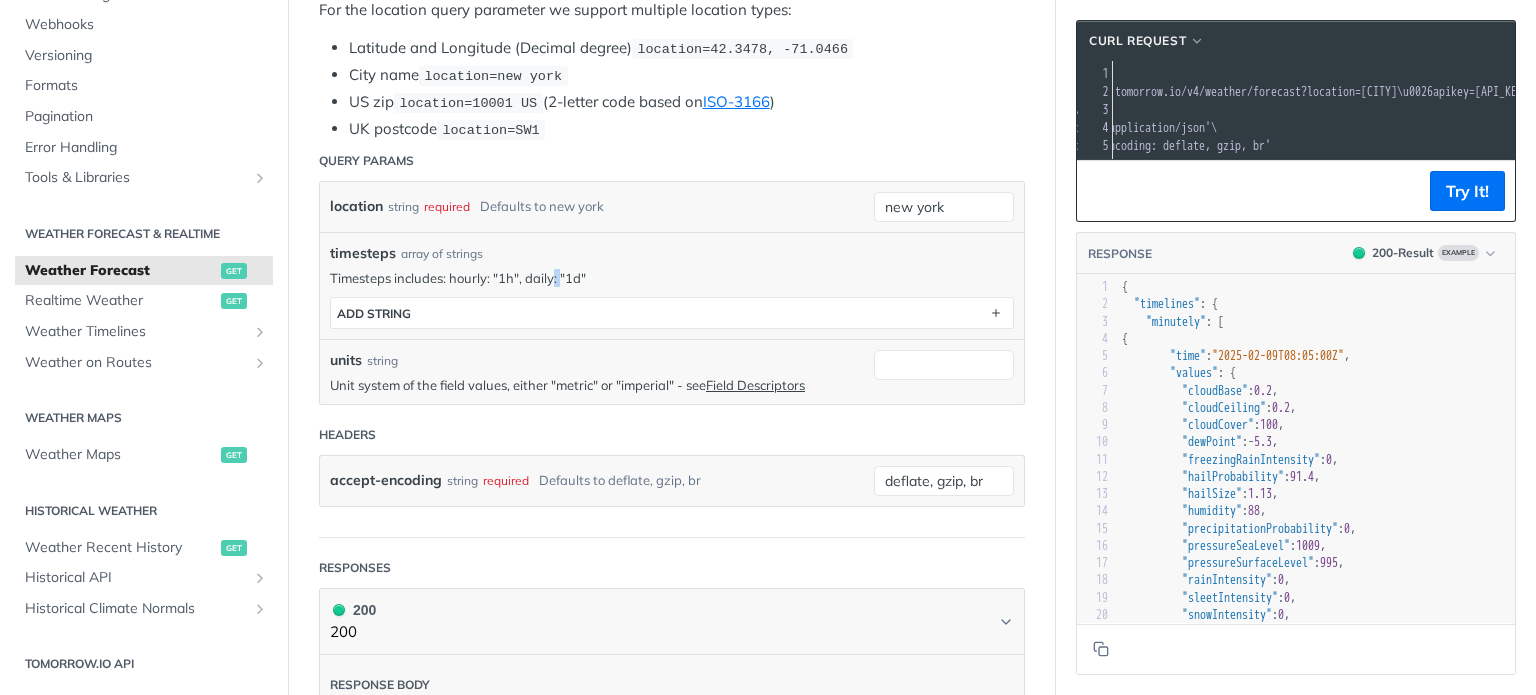 click on "Timesteps includes: hourly: "1h", daily: "1d"" at bounding box center [672, 278] 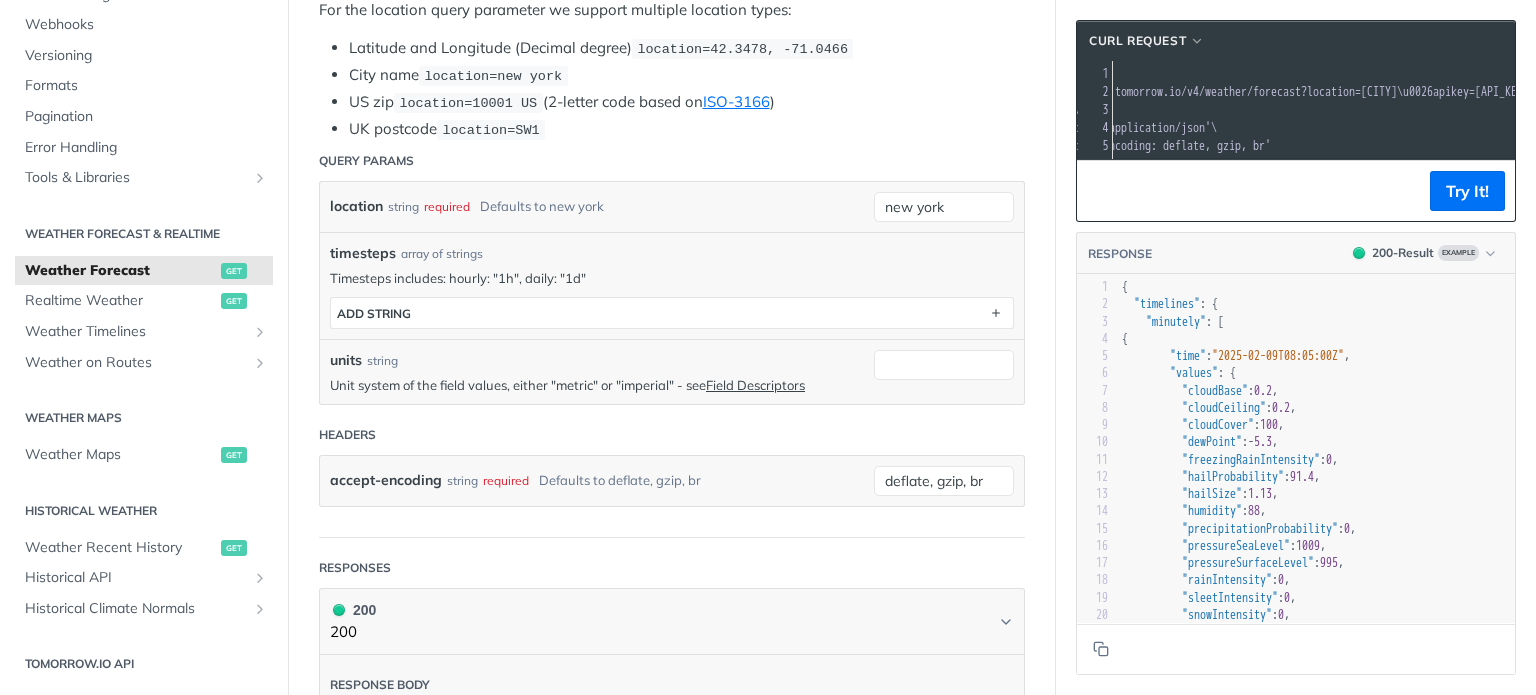 click on "Timesteps includes: hourly: "1h", daily: "1d"" at bounding box center (672, 278) 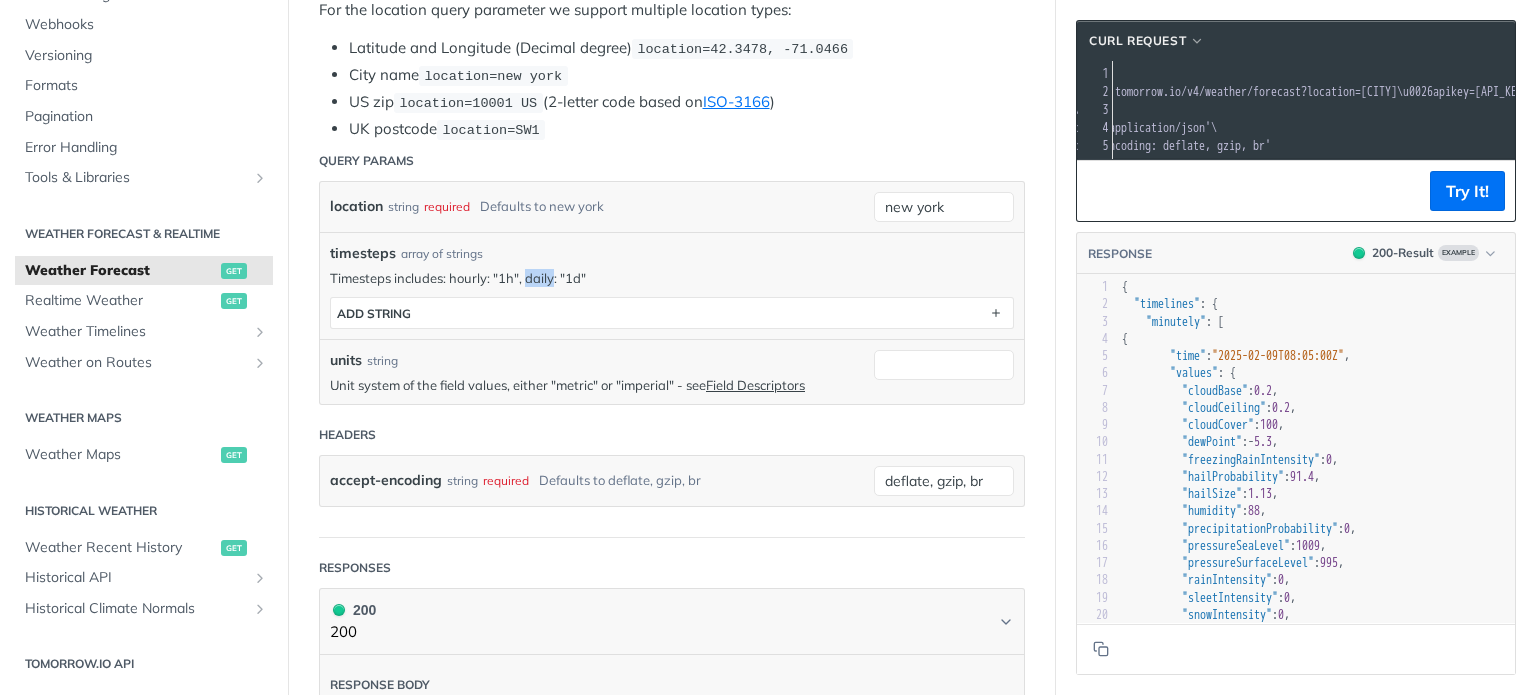 click on "Timesteps includes: hourly: "1h", daily: "1d"" at bounding box center (672, 278) 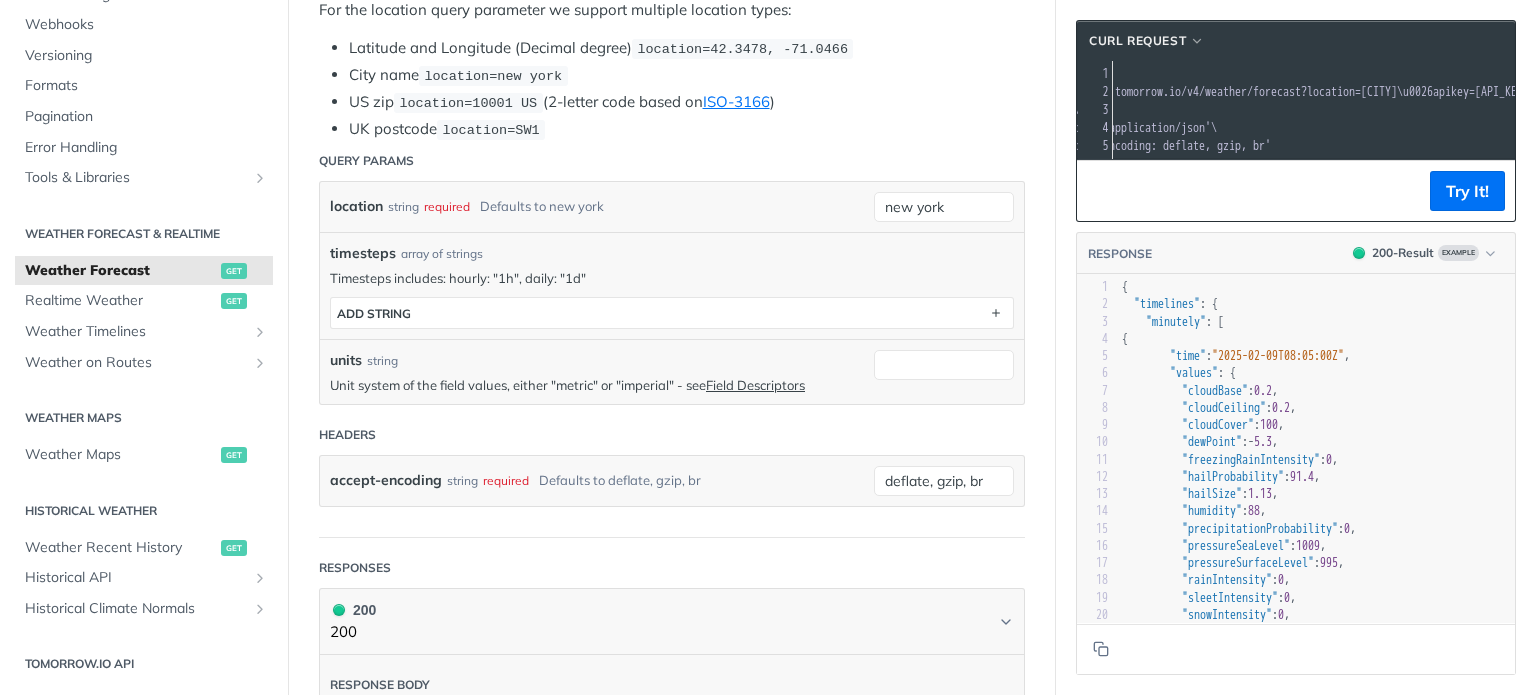 scroll, scrollTop: 0, scrollLeft: 155, axis: horizontal 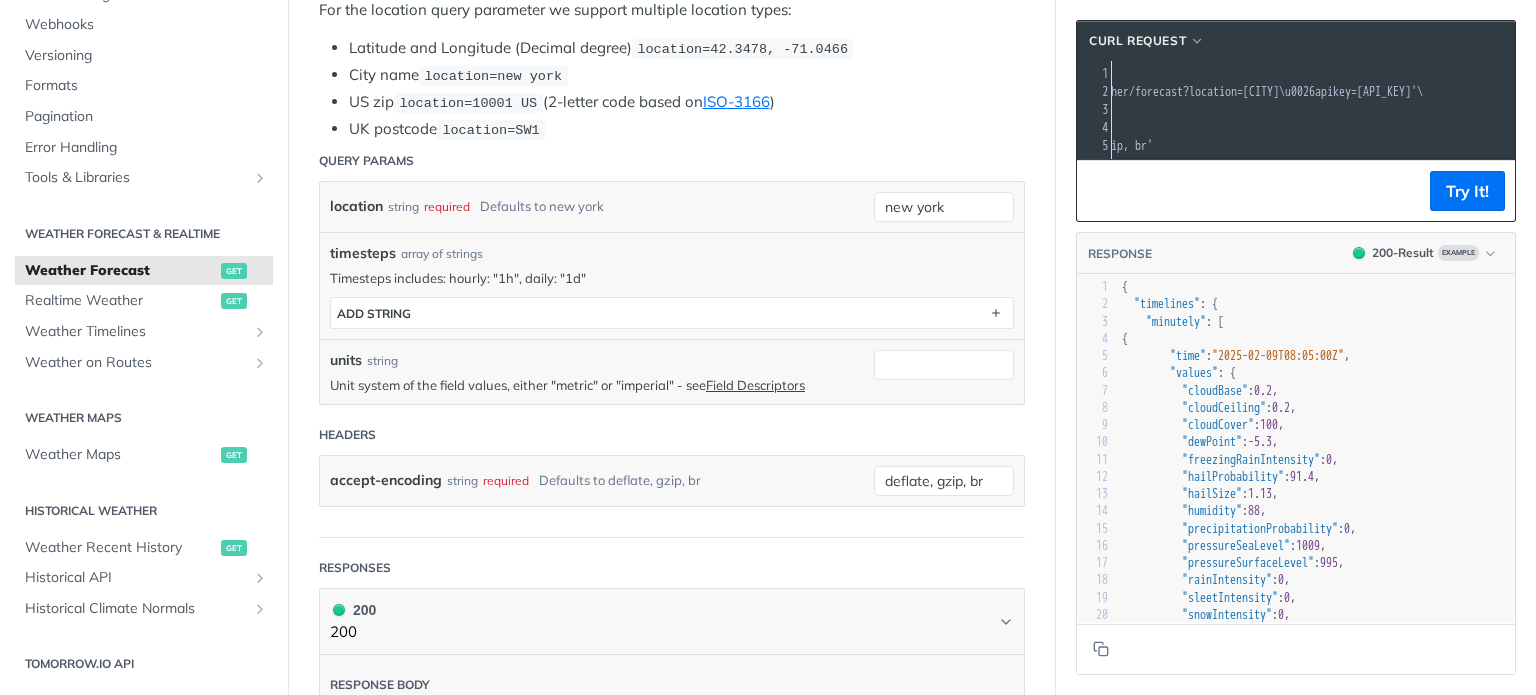 drag, startPoint x: 1292, startPoint y: 174, endPoint x: 1347, endPoint y: 171, distance: 55.081757 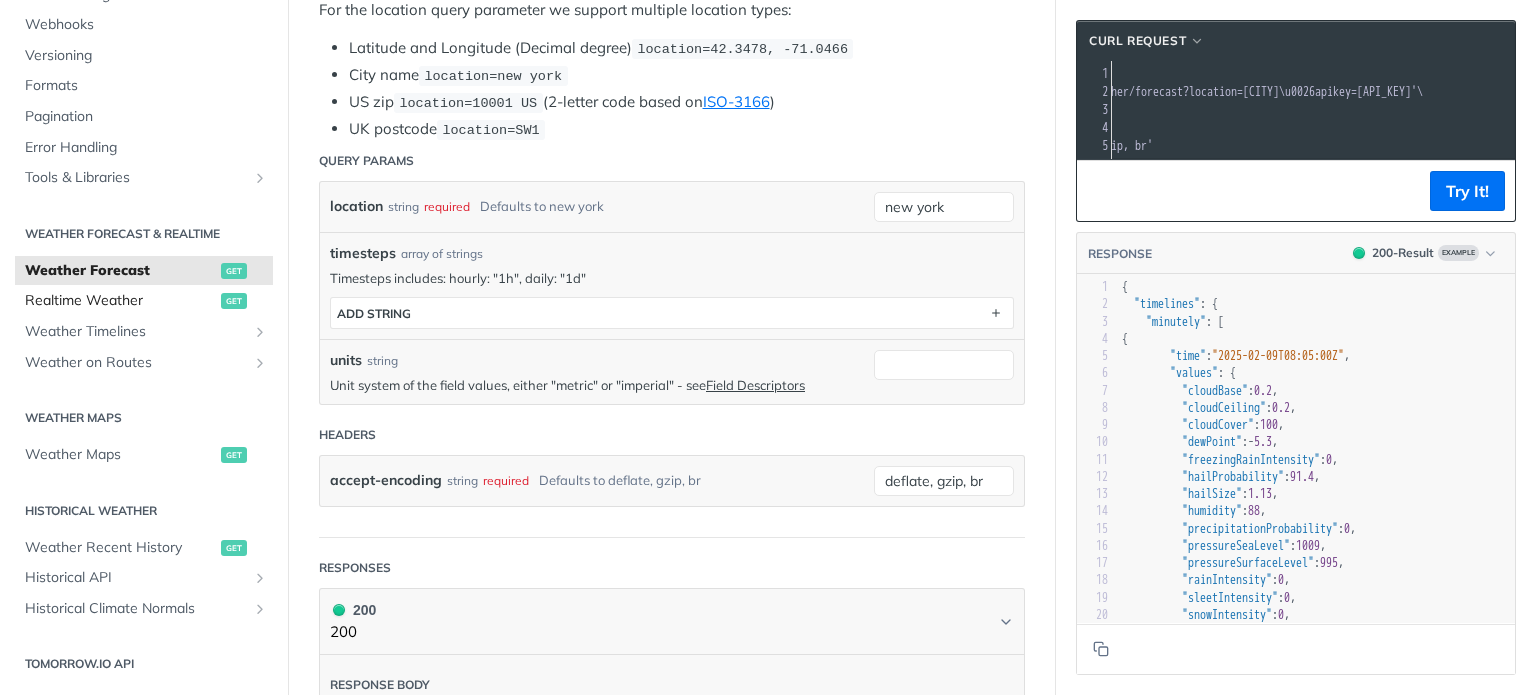 click on "Realtime Weather" at bounding box center (120, 301) 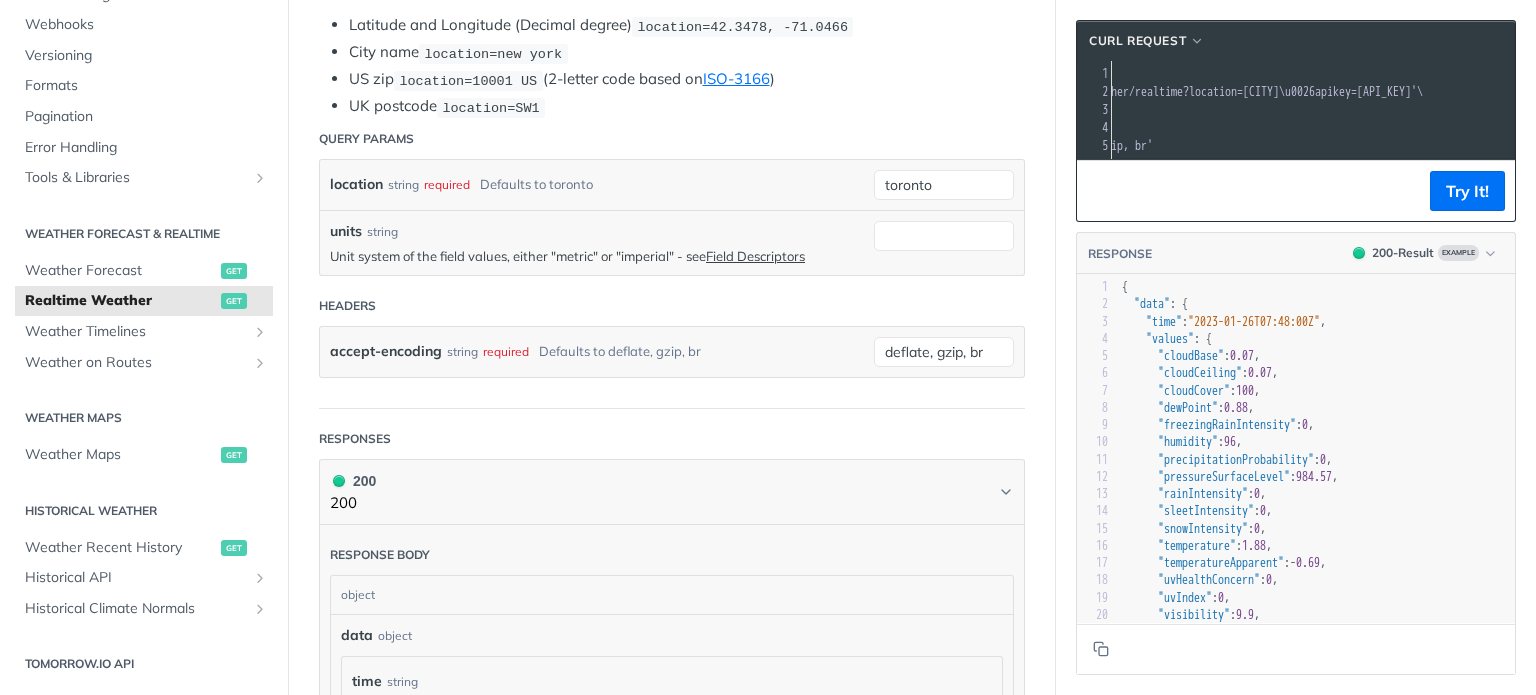 scroll, scrollTop: 343, scrollLeft: 0, axis: vertical 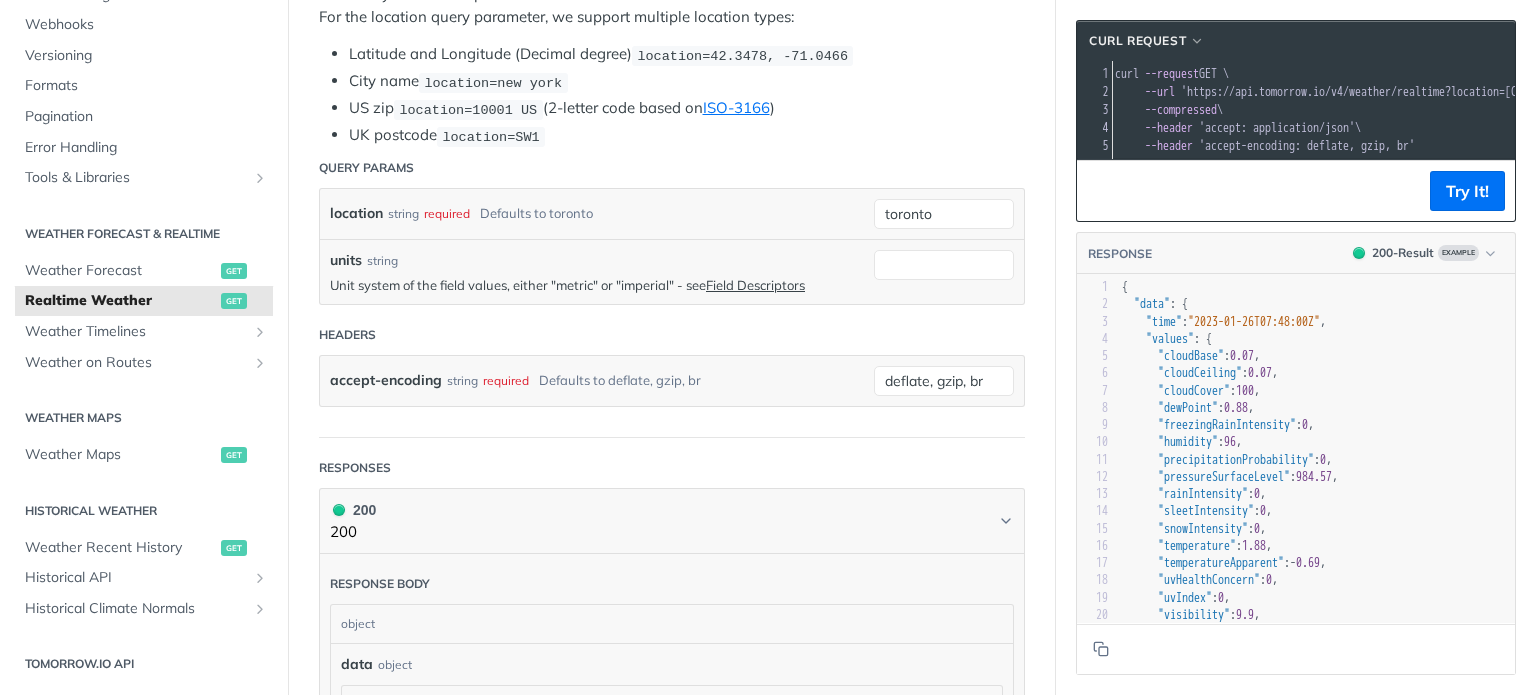 click on "'https://api.tomorrow.io/v4/weather/realtime?location=[CITY]\u0026apikey=[API_KEY]'" at bounding box center [1430, 92] 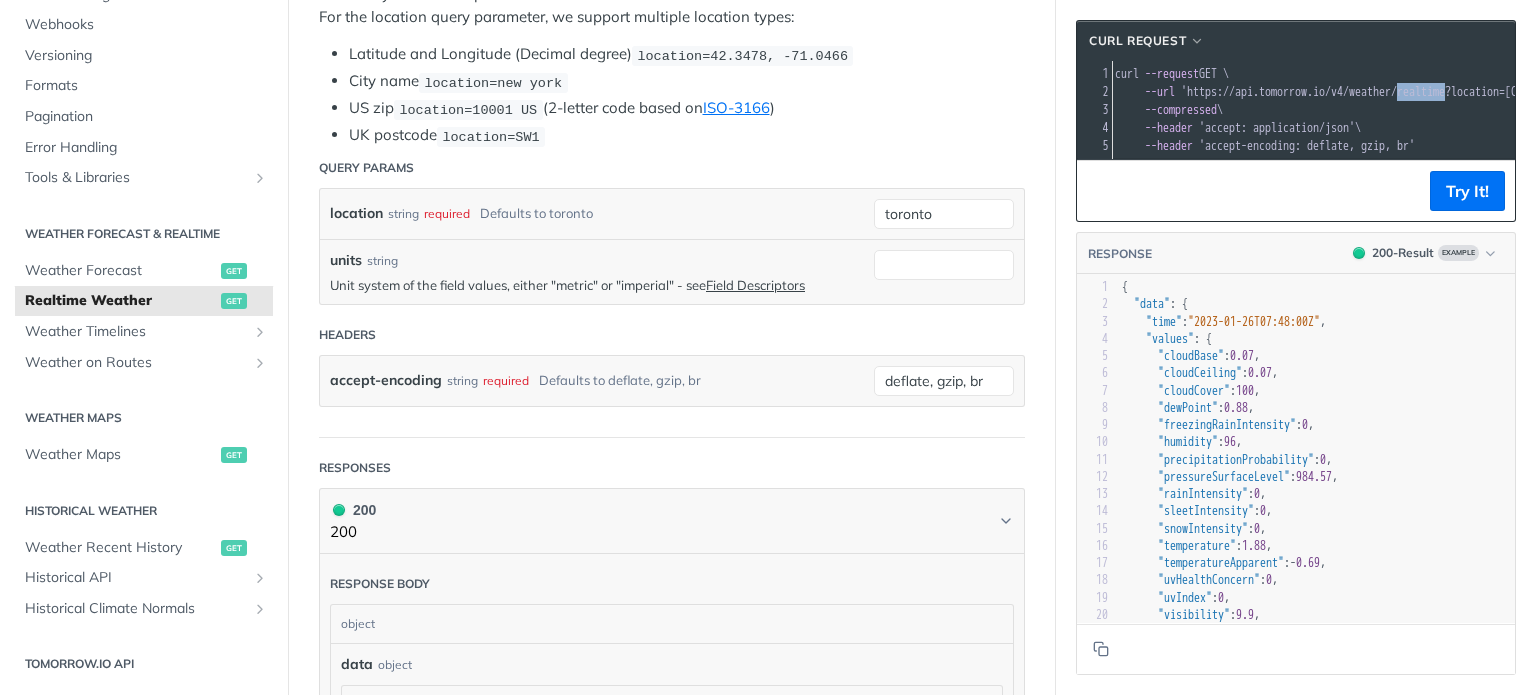 click on "'https://api.tomorrow.io/v4/weather/realtime?location=[CITY]\u0026apikey=[API_KEY]'" at bounding box center [1430, 92] 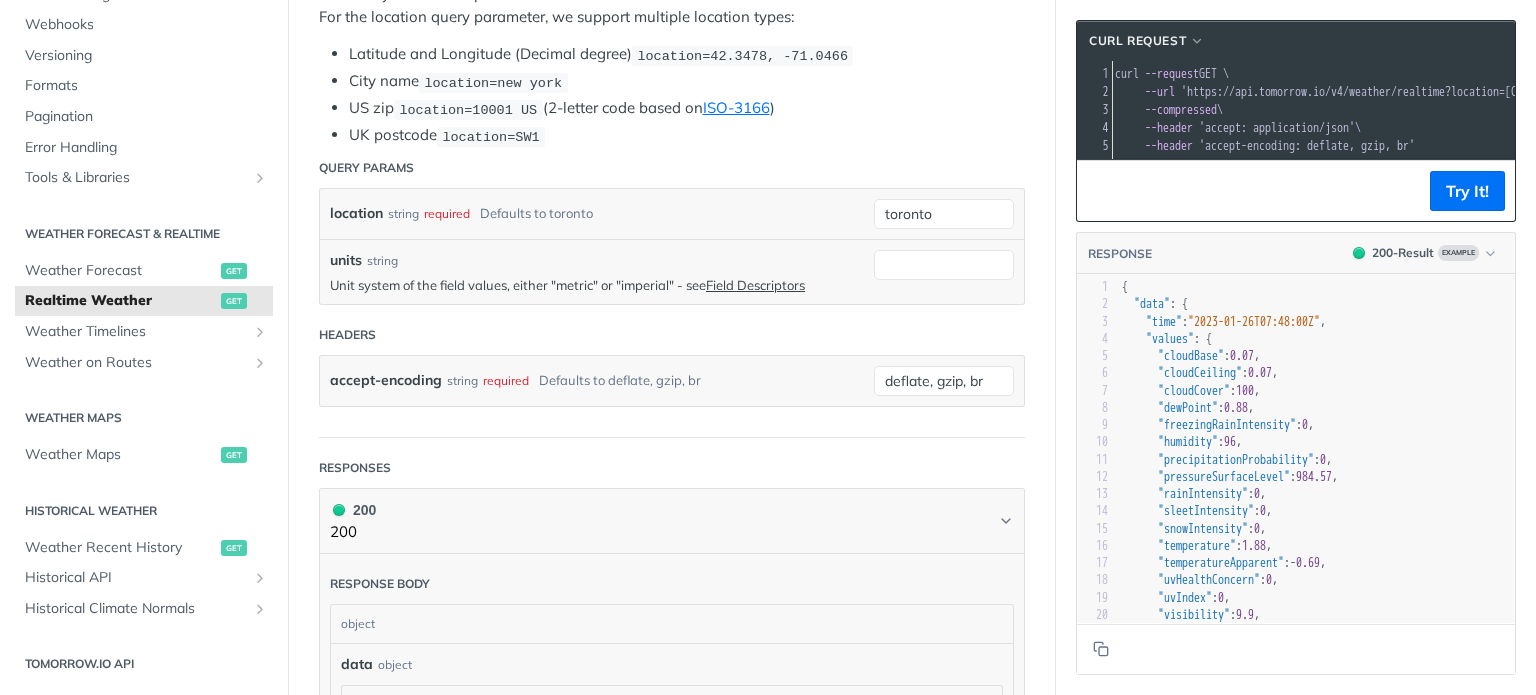 click on "'https://api.tomorrow.io/v4/weather/realtime?location=[CITY]\u0026apikey=[API_KEY]'" at bounding box center [1430, 92] 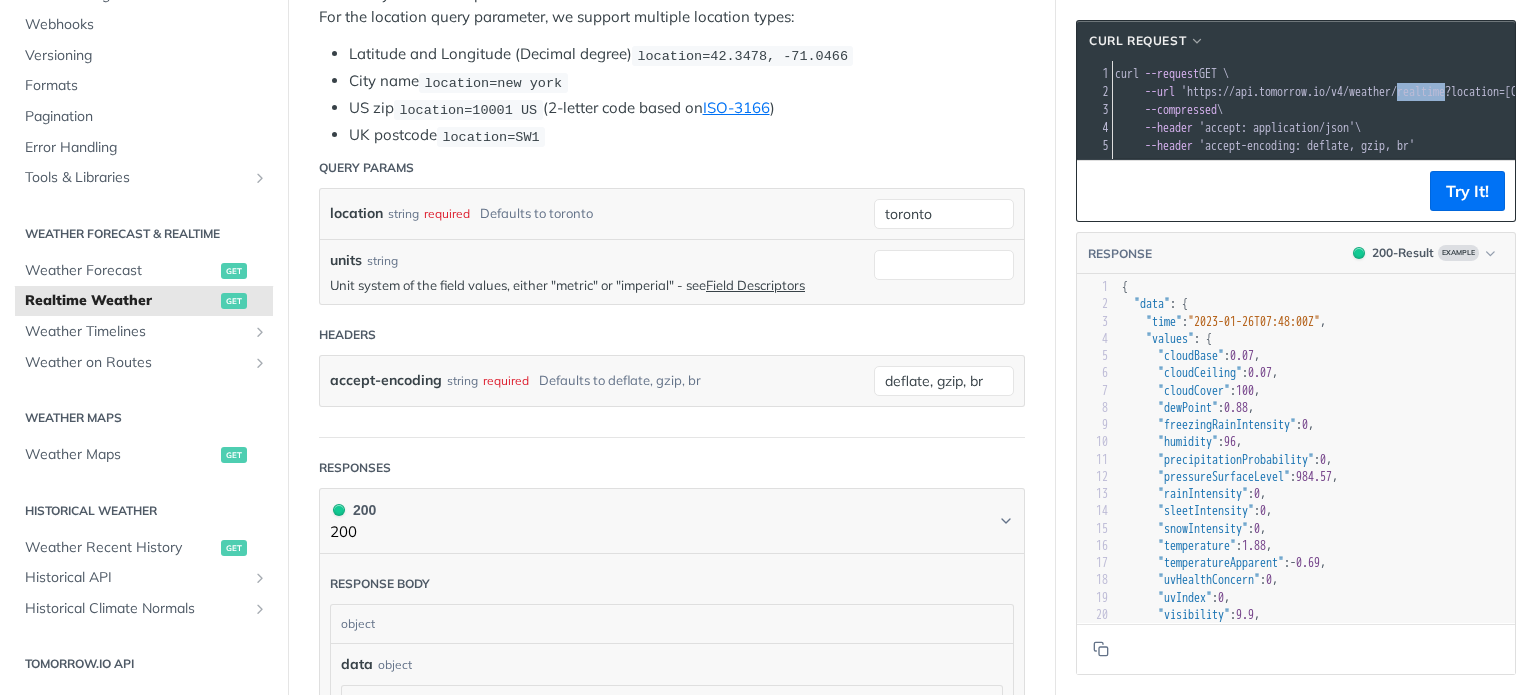 click on "'https://api.tomorrow.io/v4/weather/realtime?location=[CITY]\u0026apikey=[API_KEY]'" at bounding box center (1430, 92) 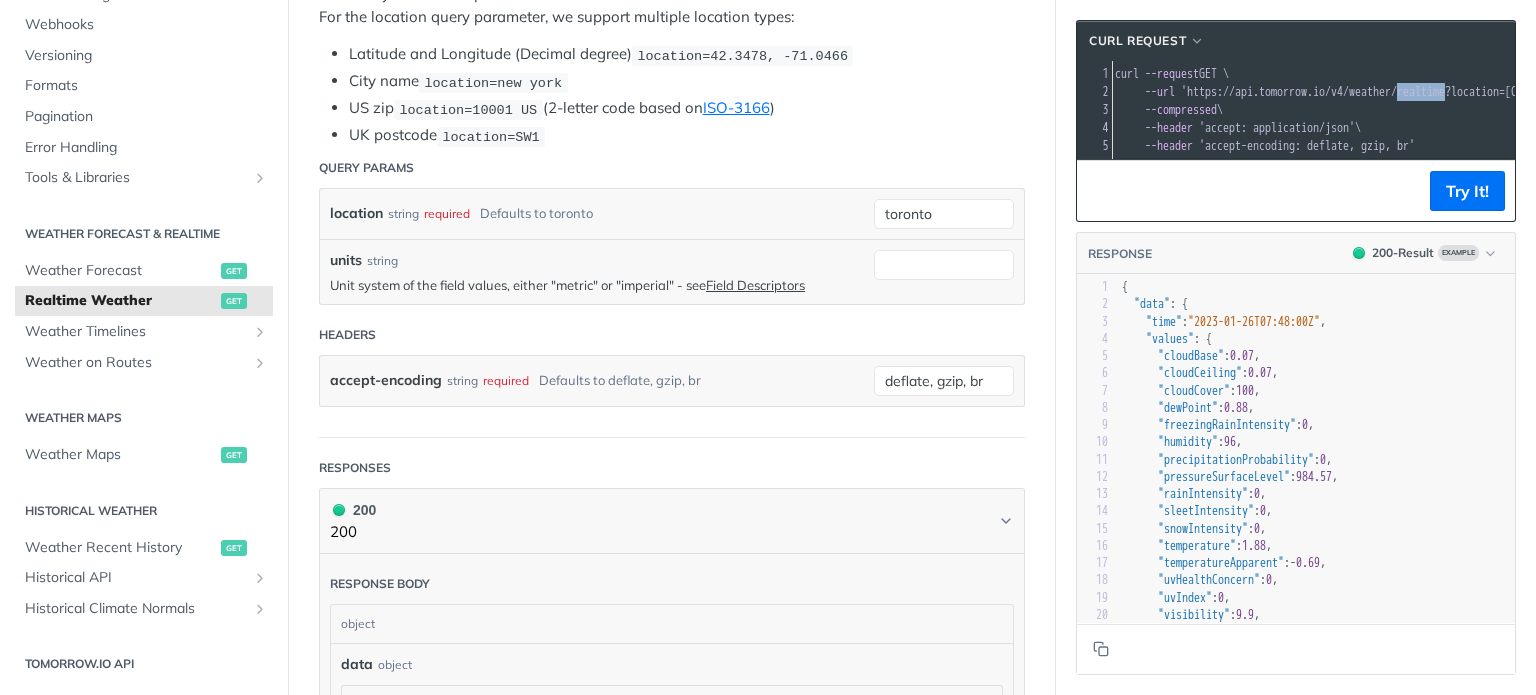 copy on "realtime" 